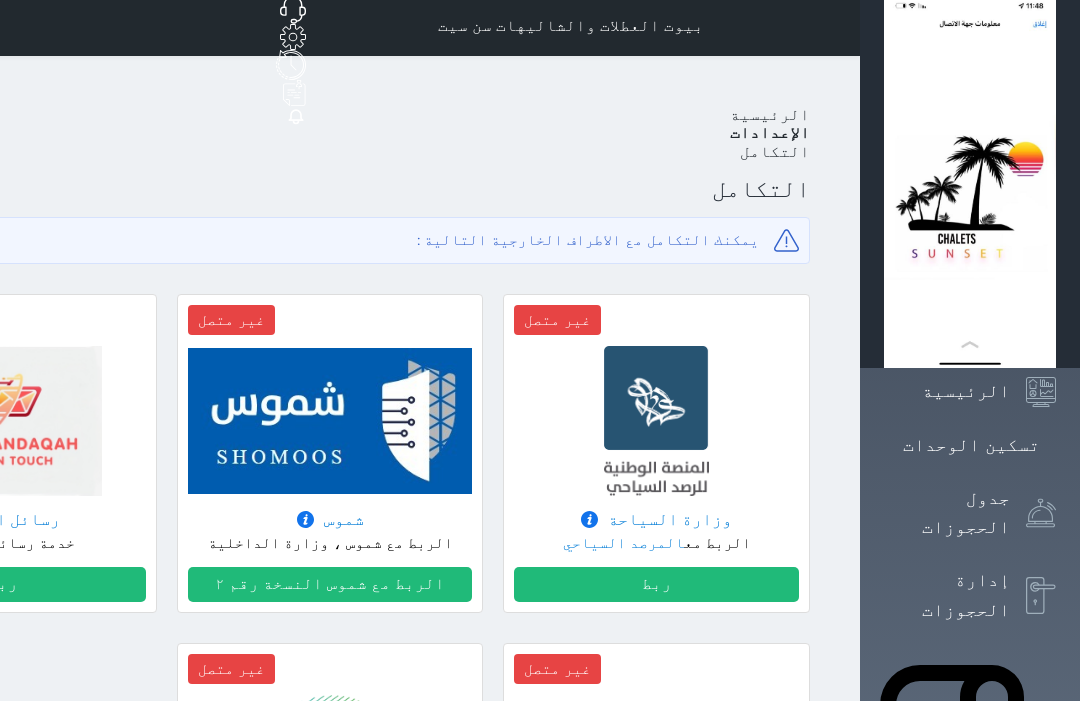 scroll, scrollTop: 22, scrollLeft: 0, axis: vertical 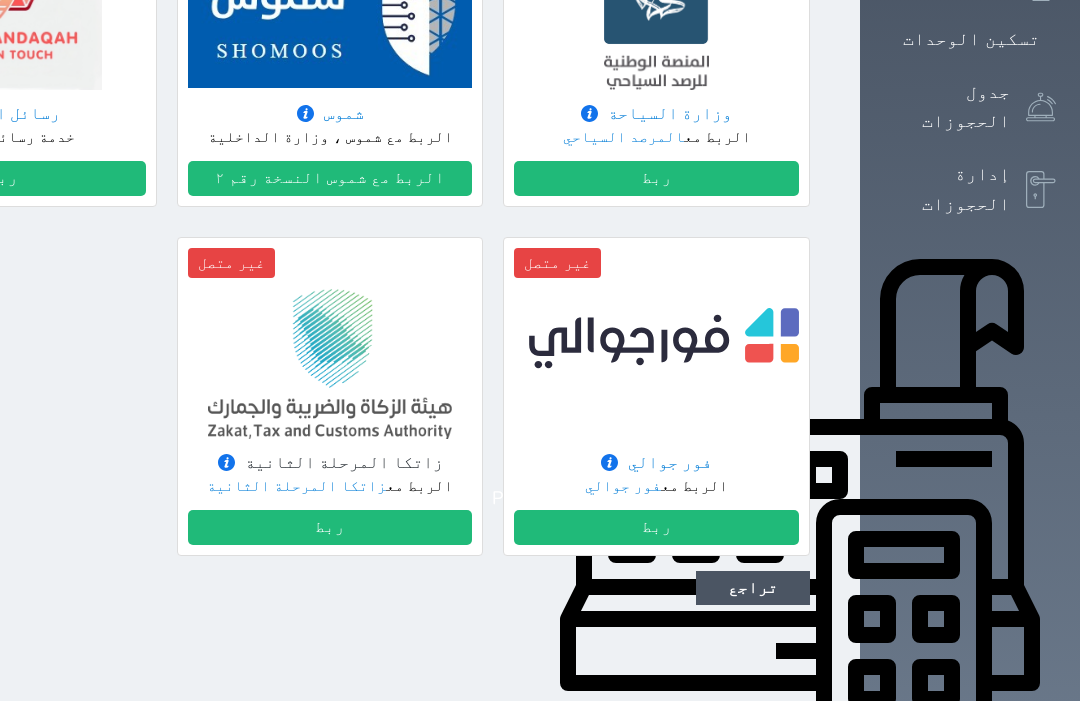 click 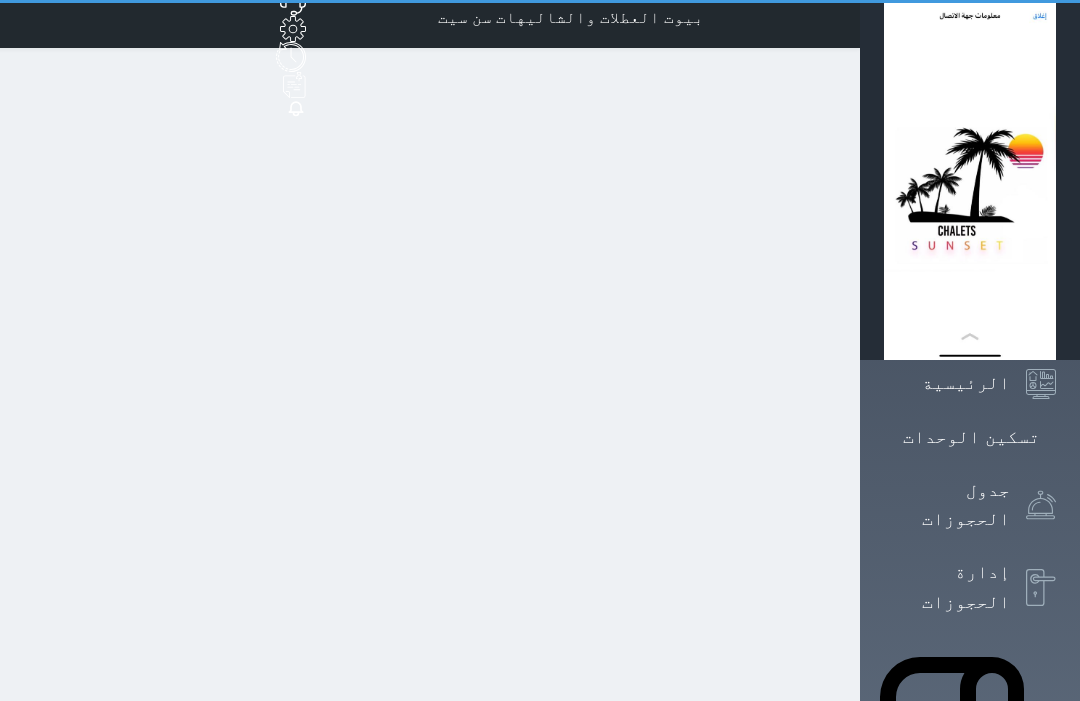scroll, scrollTop: 0, scrollLeft: 0, axis: both 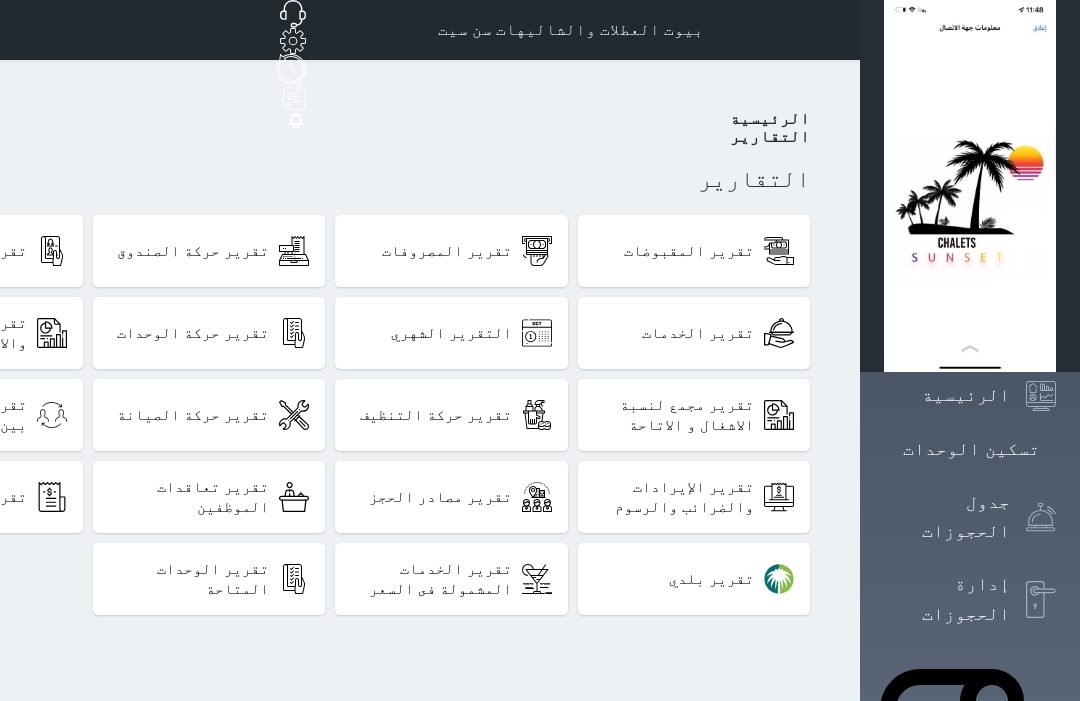 click on "تقرير بلدي" at bounding box center (711, 579) 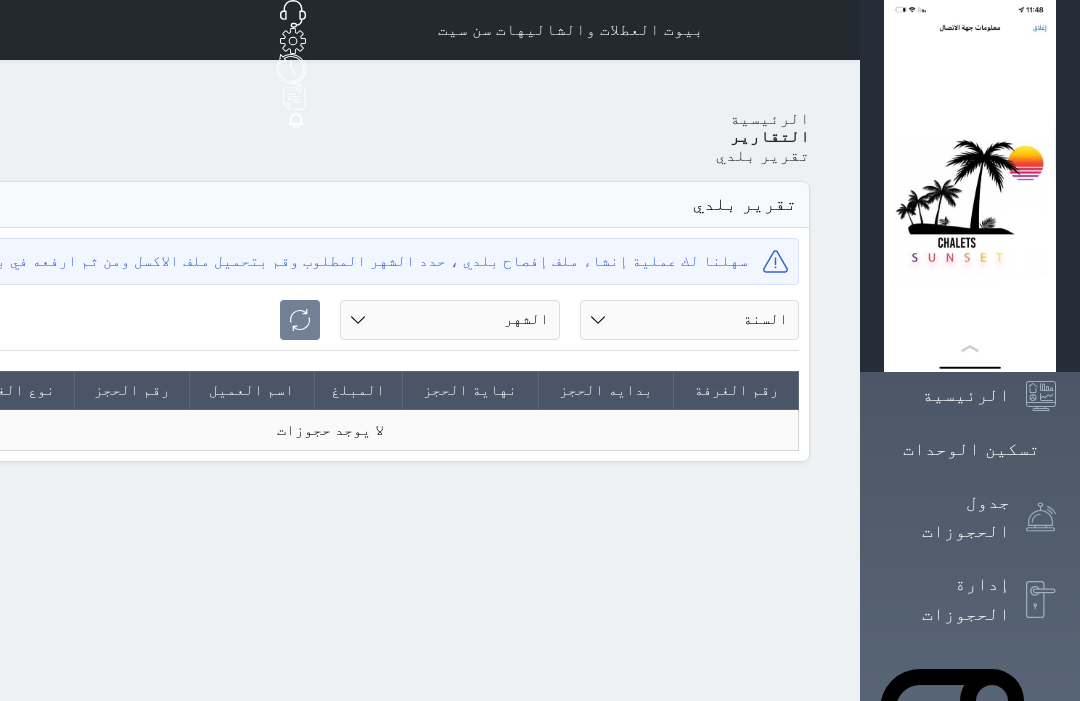 click on "السنة   2020 2021 2022 2023 2024 2025" at bounding box center (690, 320) 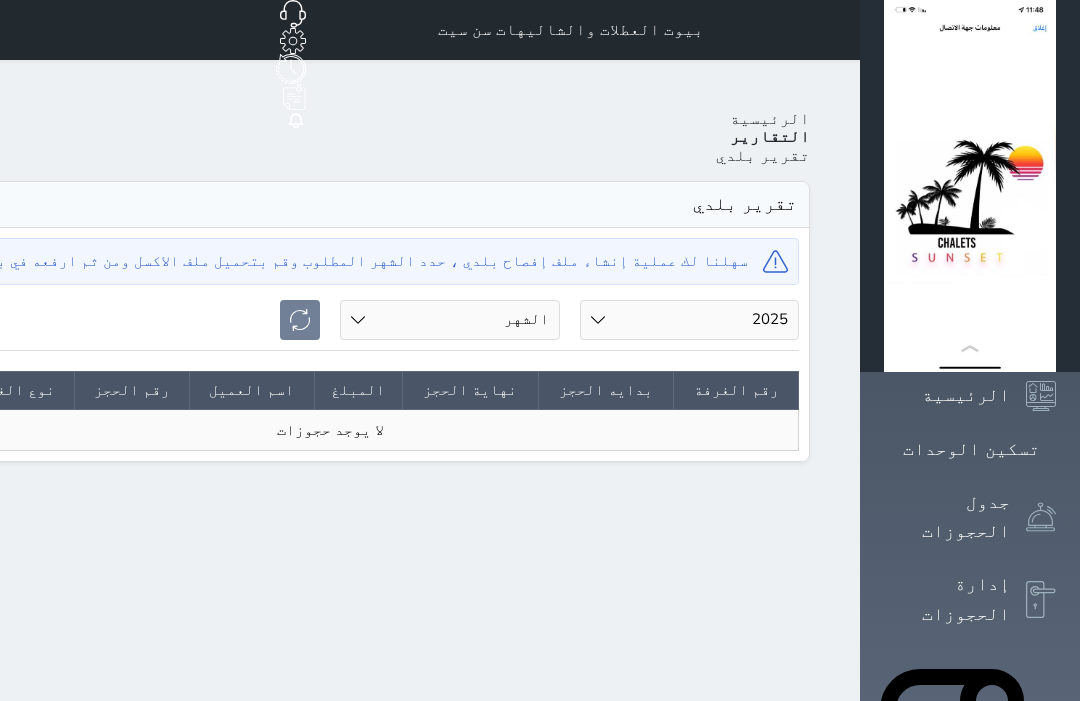 click on "الشهر   يناير فبراير مارس أبريل مايو يونيو يوليو أغسطس" at bounding box center [450, 320] 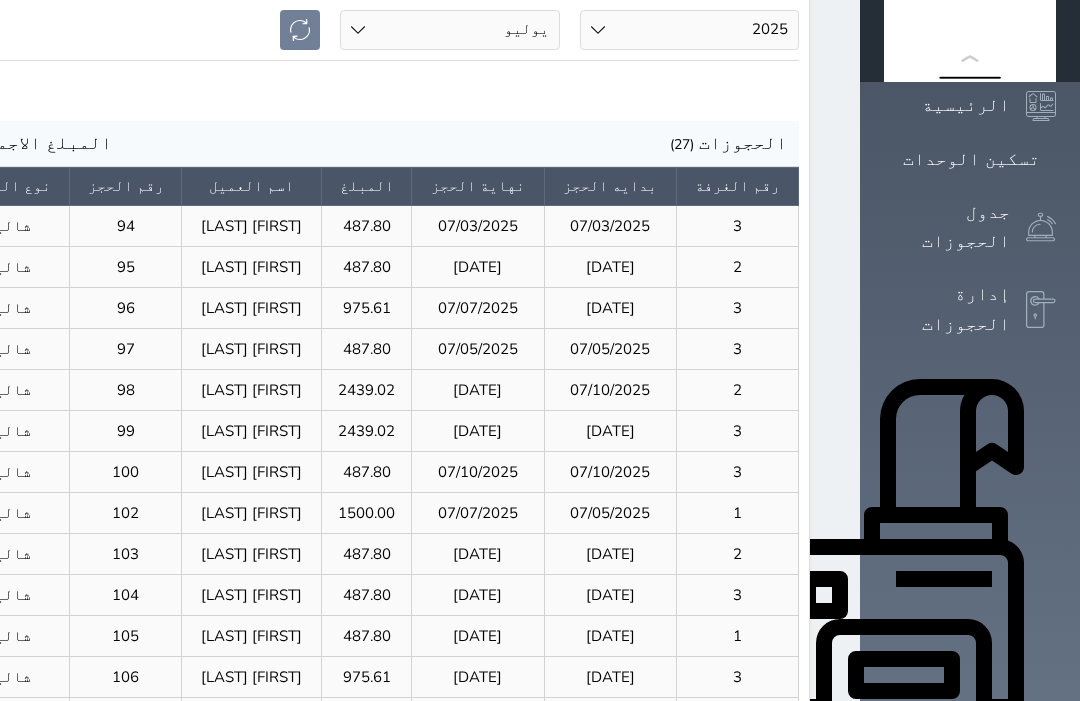 scroll, scrollTop: 0, scrollLeft: 0, axis: both 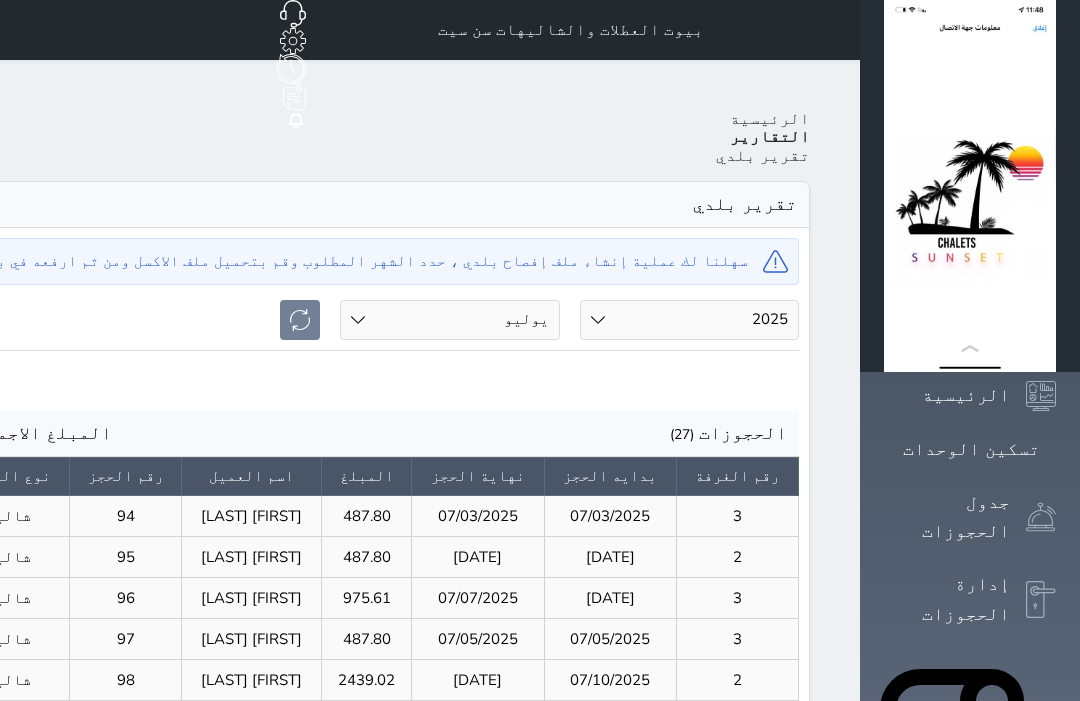click at bounding box center [-124, 386] 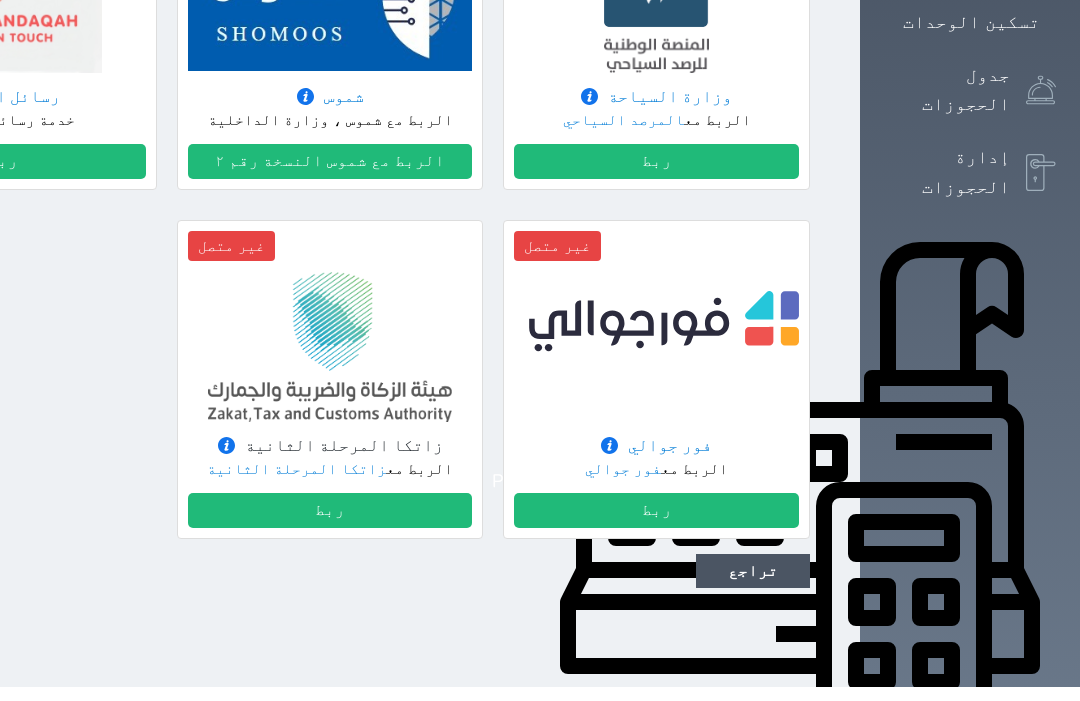 scroll, scrollTop: 413, scrollLeft: 0, axis: vertical 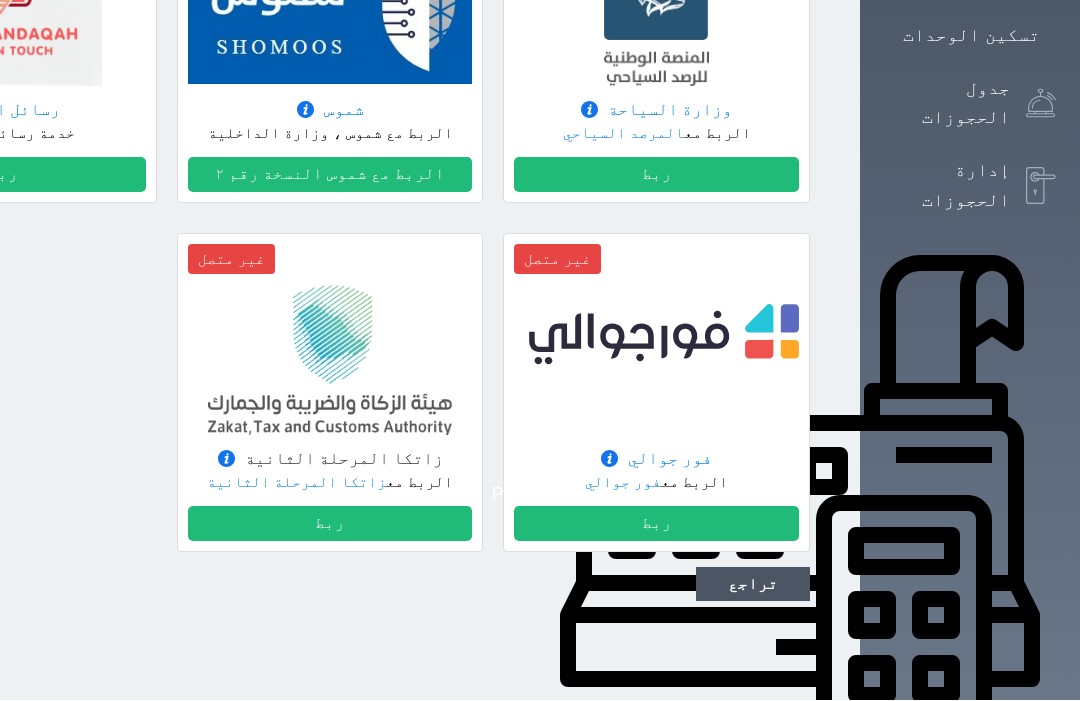 click 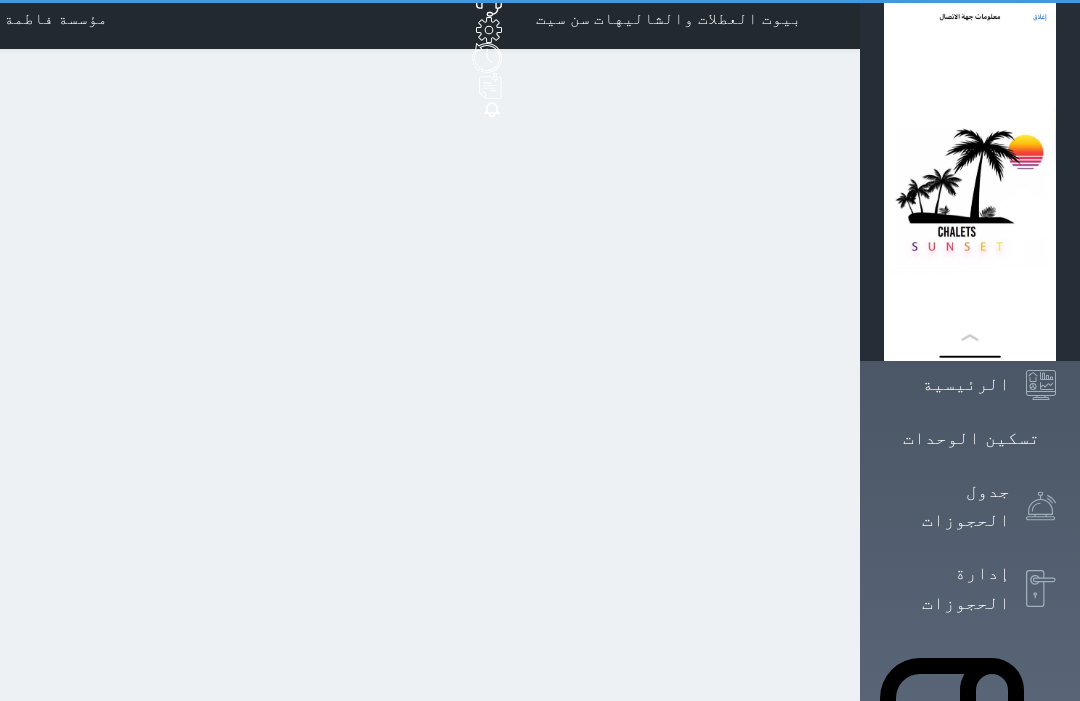 scroll, scrollTop: 0, scrollLeft: 0, axis: both 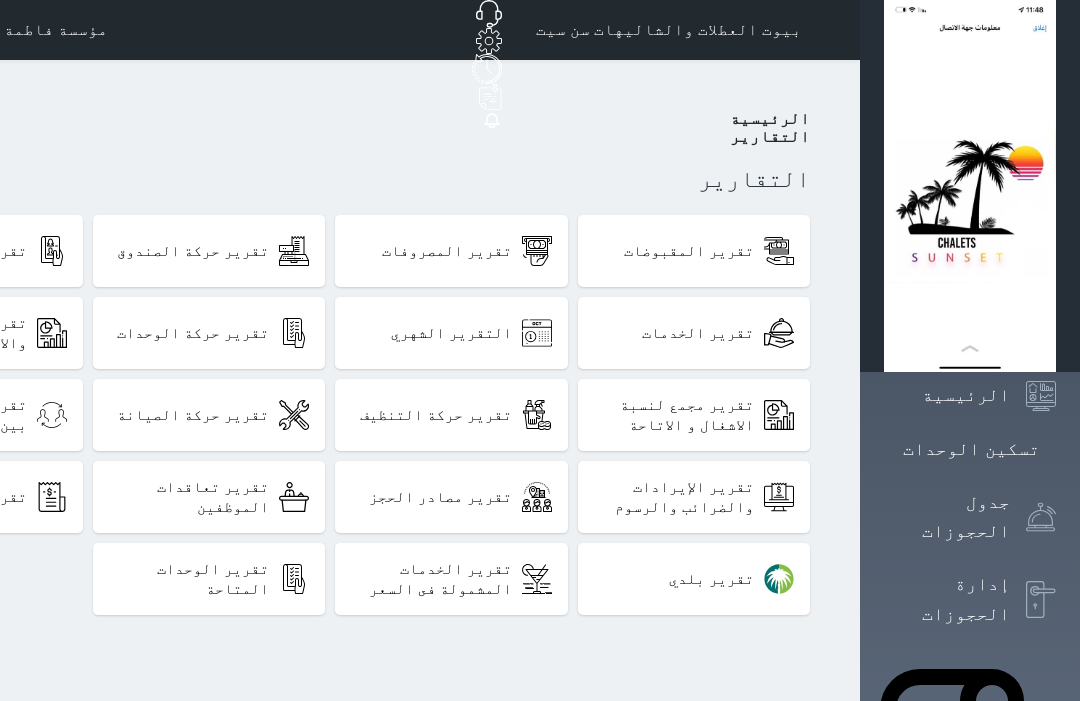 click on "تقرير بلدي" at bounding box center (711, 579) 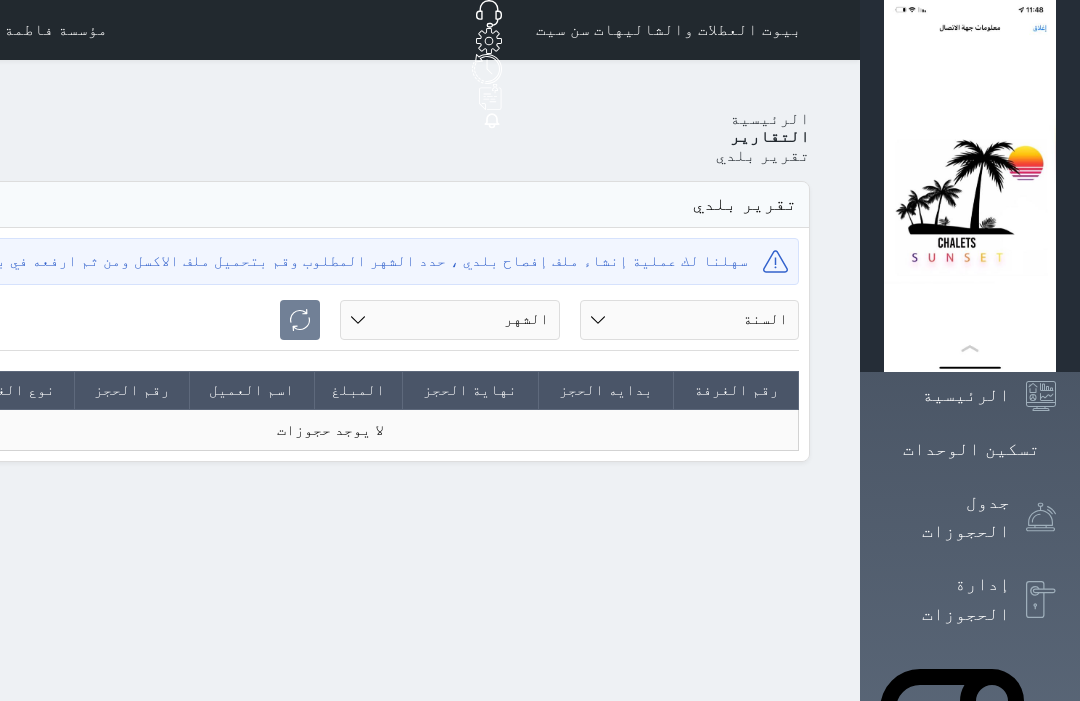 click on "السنة   2020 2021 2022 2023 2024 2025" at bounding box center [690, 320] 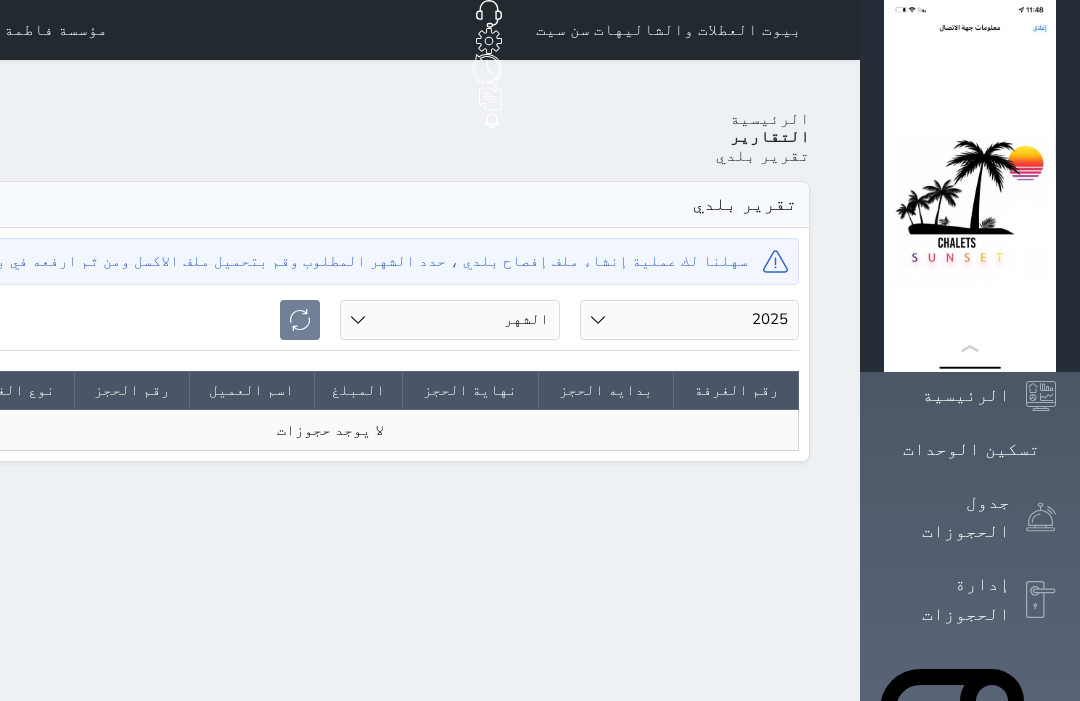 click on "الشهر   يناير فبراير مارس أبريل مايو يونيو يوليو أغسطس" at bounding box center [450, 320] 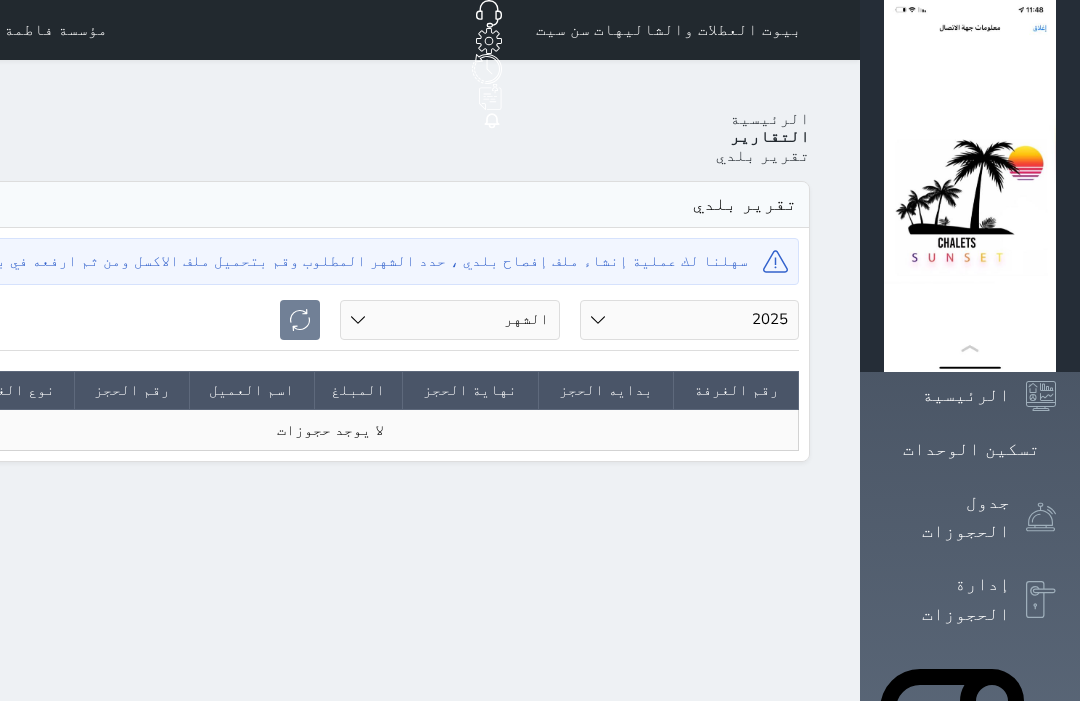 select on "07" 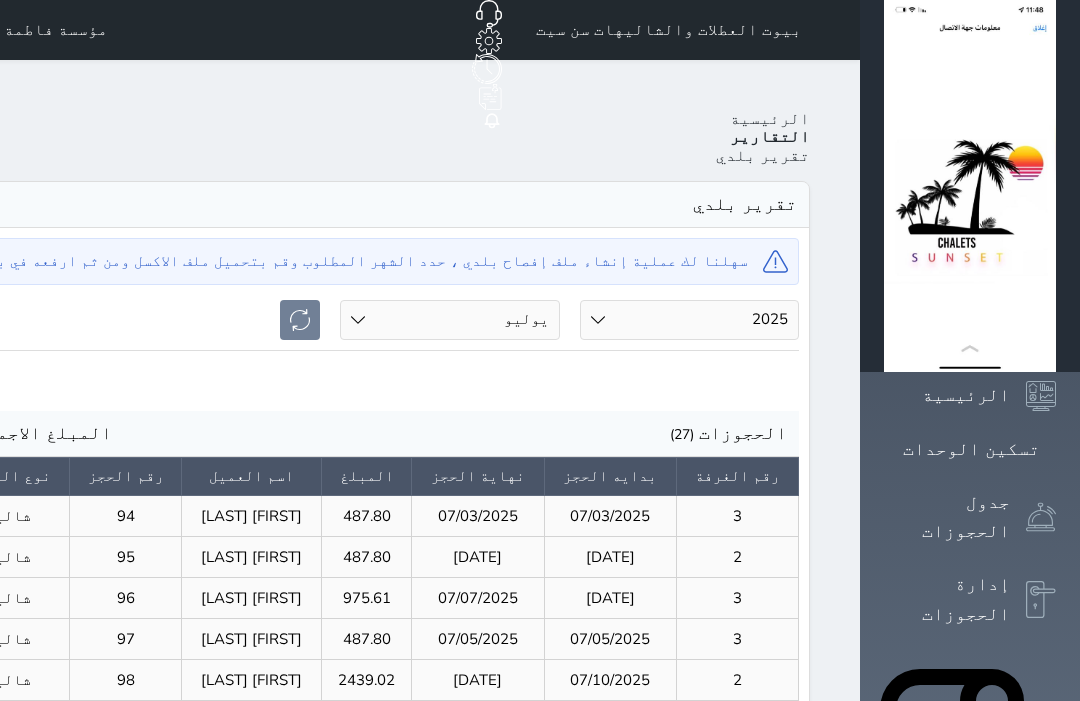 click at bounding box center [-84, 386] 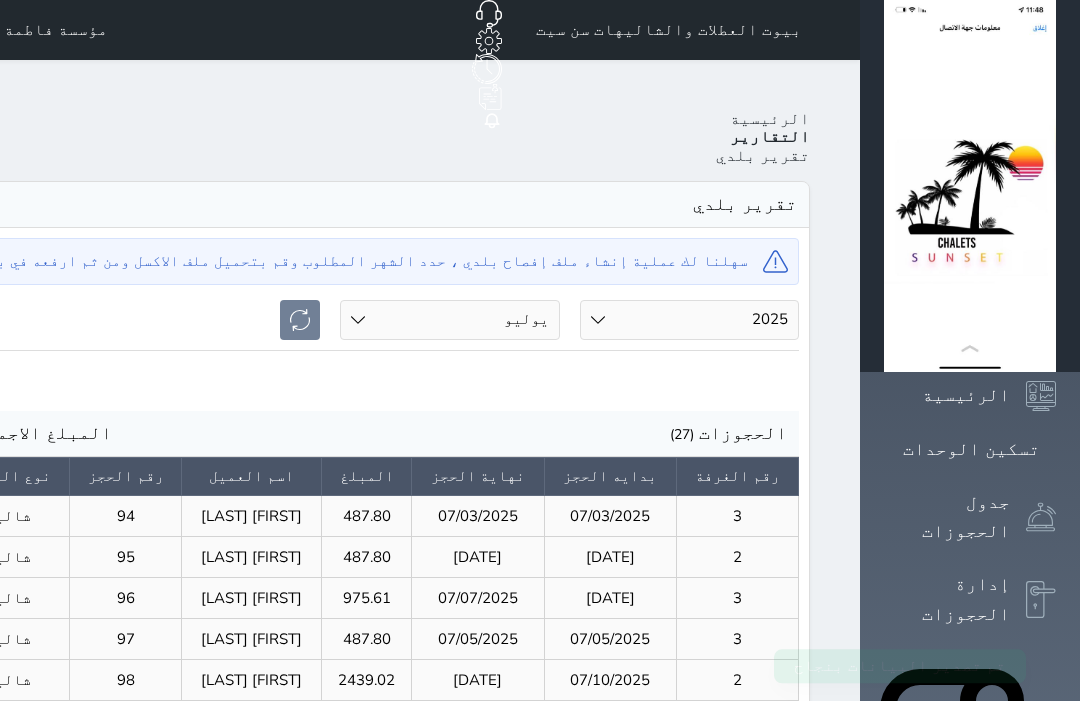 scroll, scrollTop: 69, scrollLeft: 0, axis: vertical 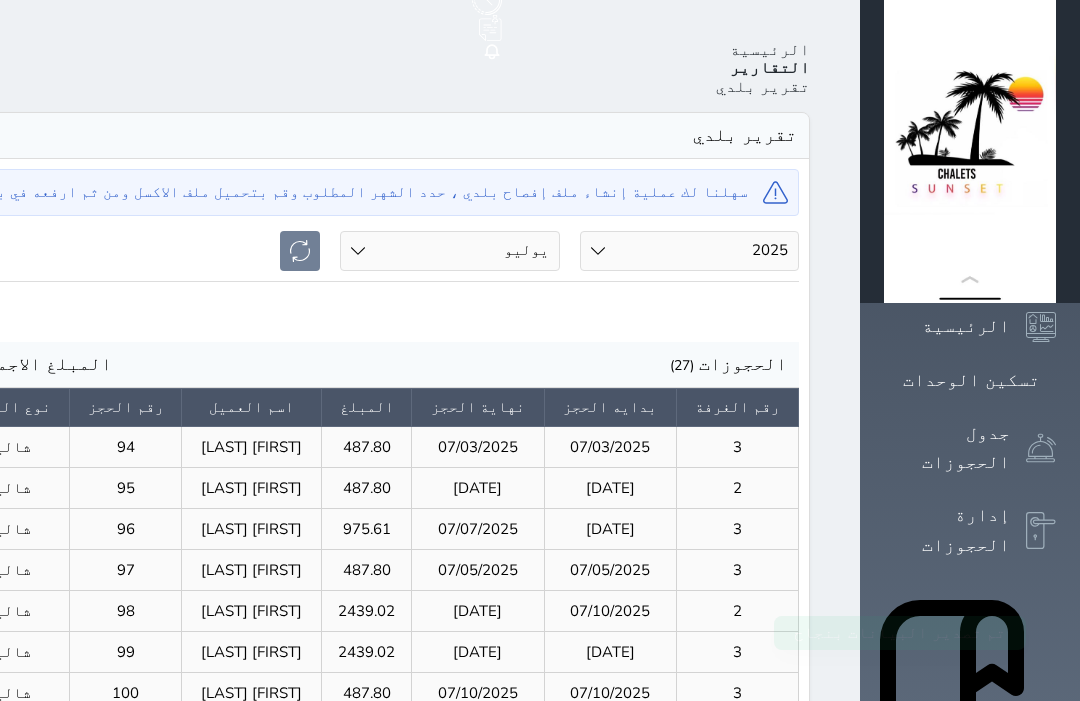 click at bounding box center [-84, 317] 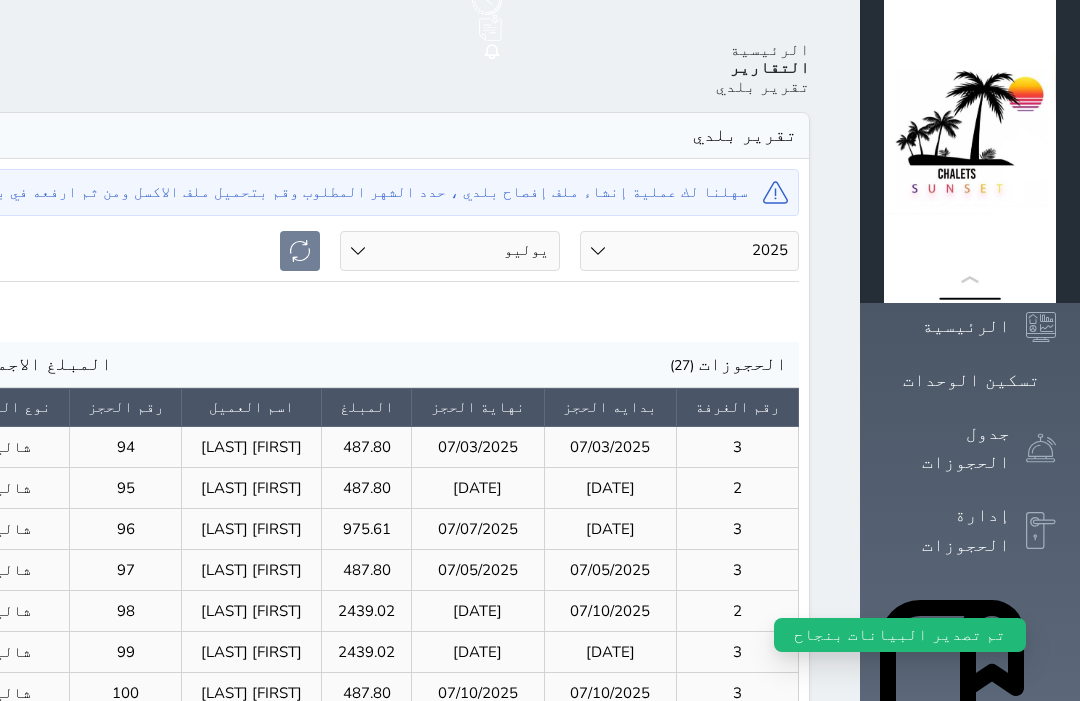 click at bounding box center [-84, 317] 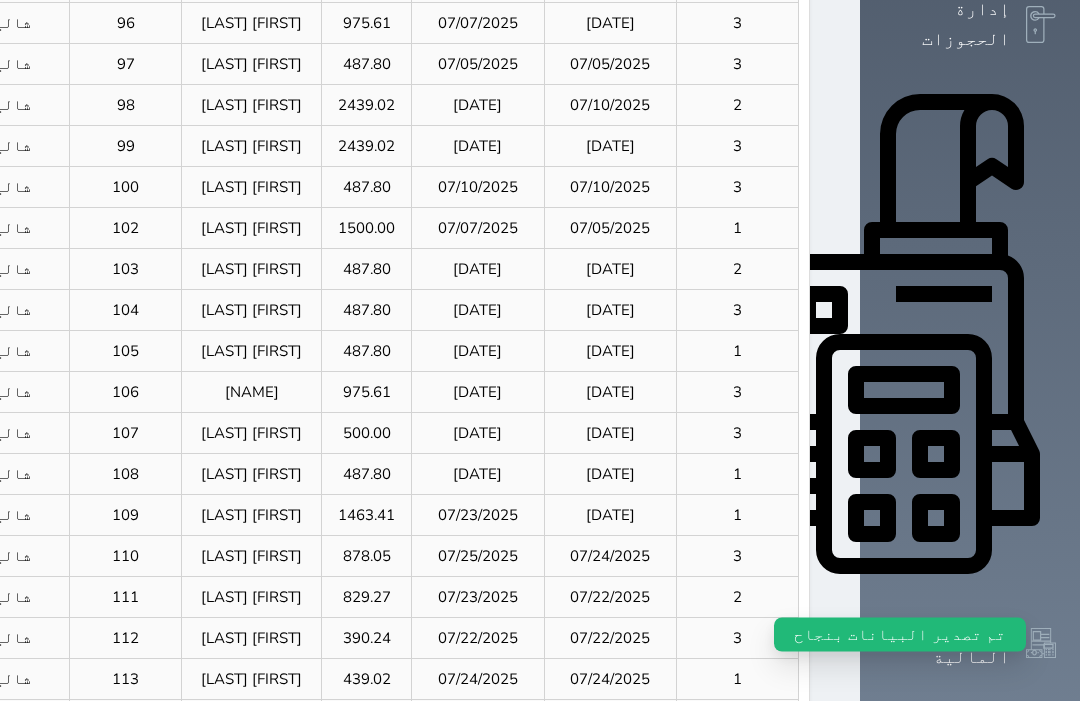 scroll, scrollTop: 574, scrollLeft: 0, axis: vertical 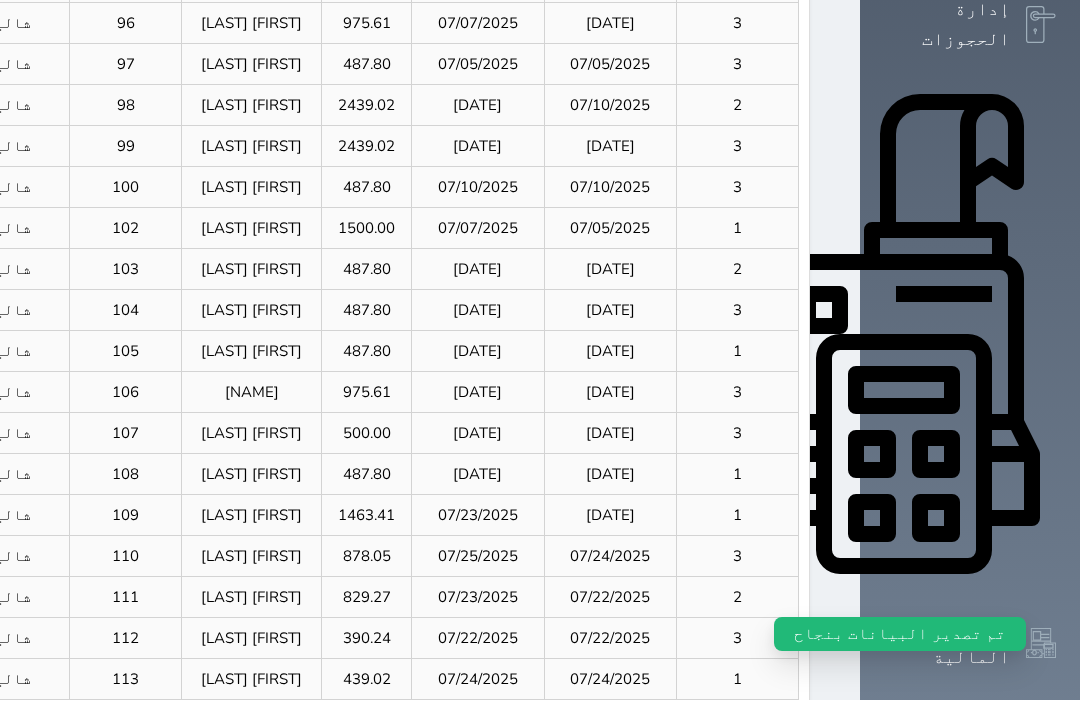 click on "الصفحة الاخيرة" at bounding box center (140, 773) 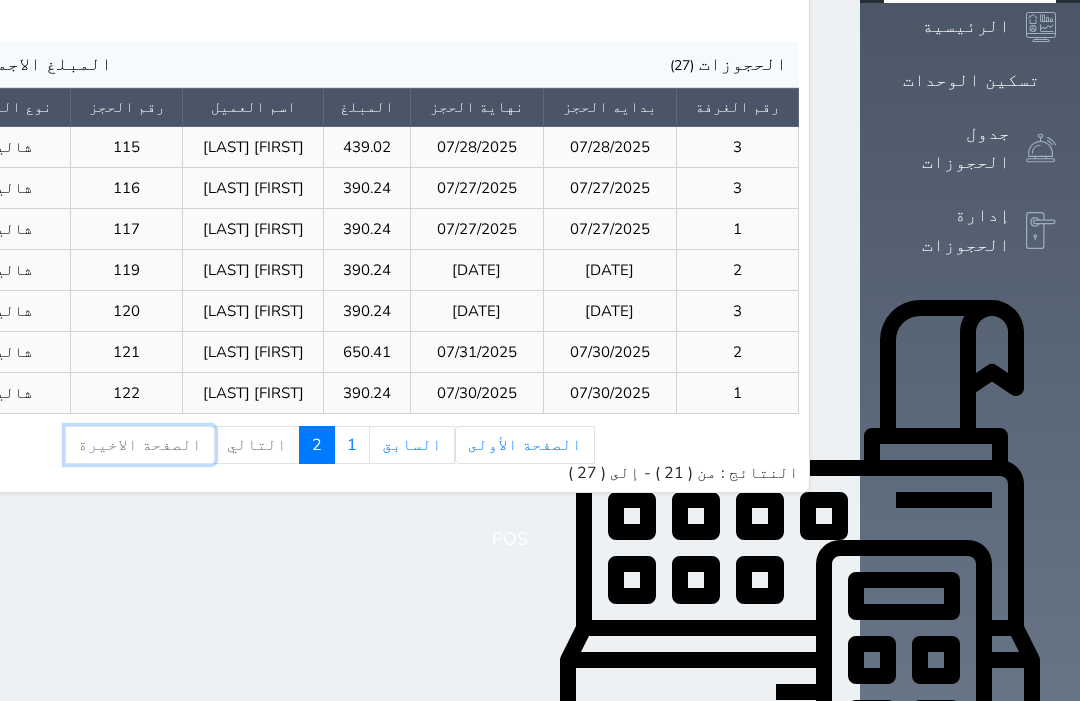 scroll, scrollTop: 368, scrollLeft: 0, axis: vertical 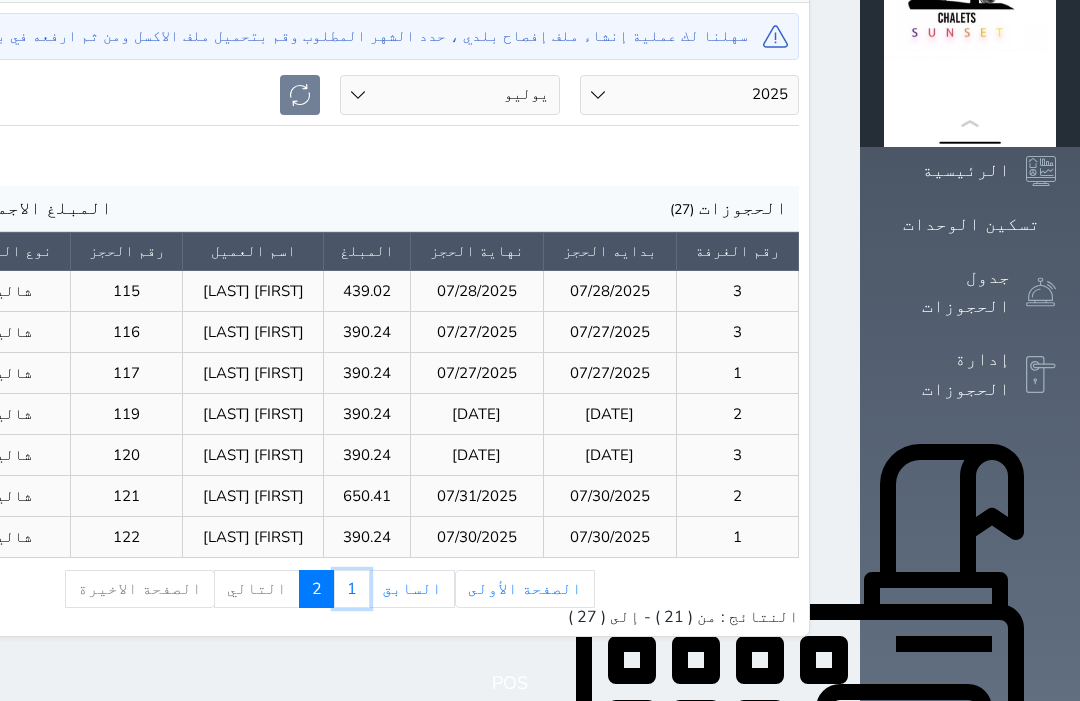 click on "1" at bounding box center [352, 589] 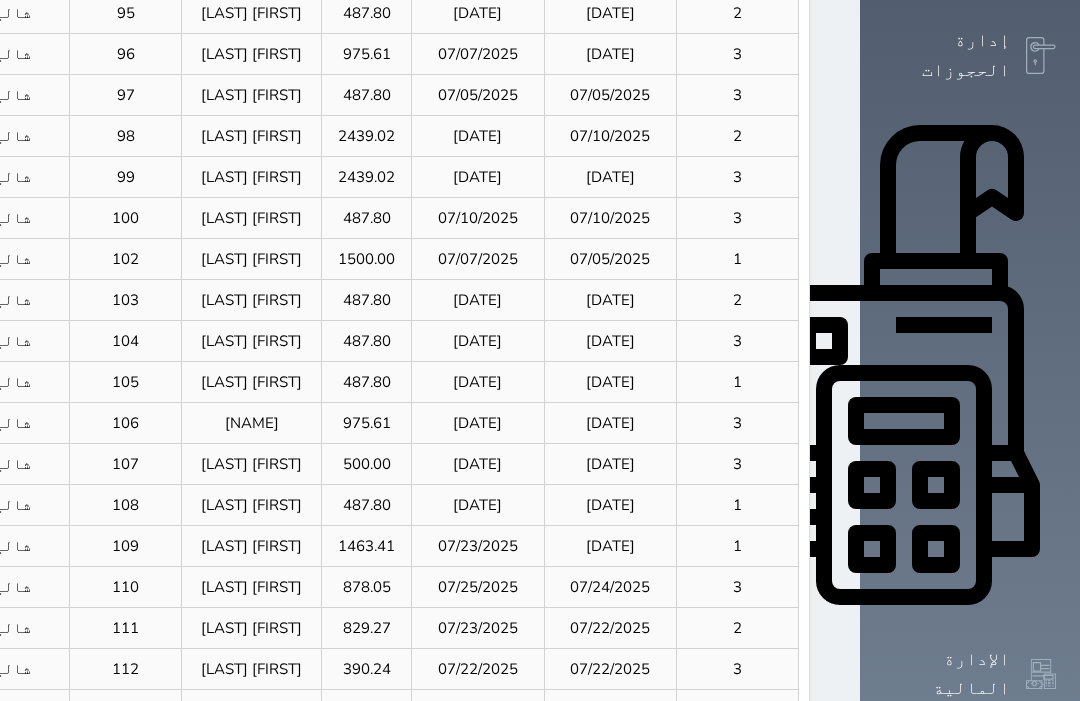 scroll, scrollTop: 574, scrollLeft: 0, axis: vertical 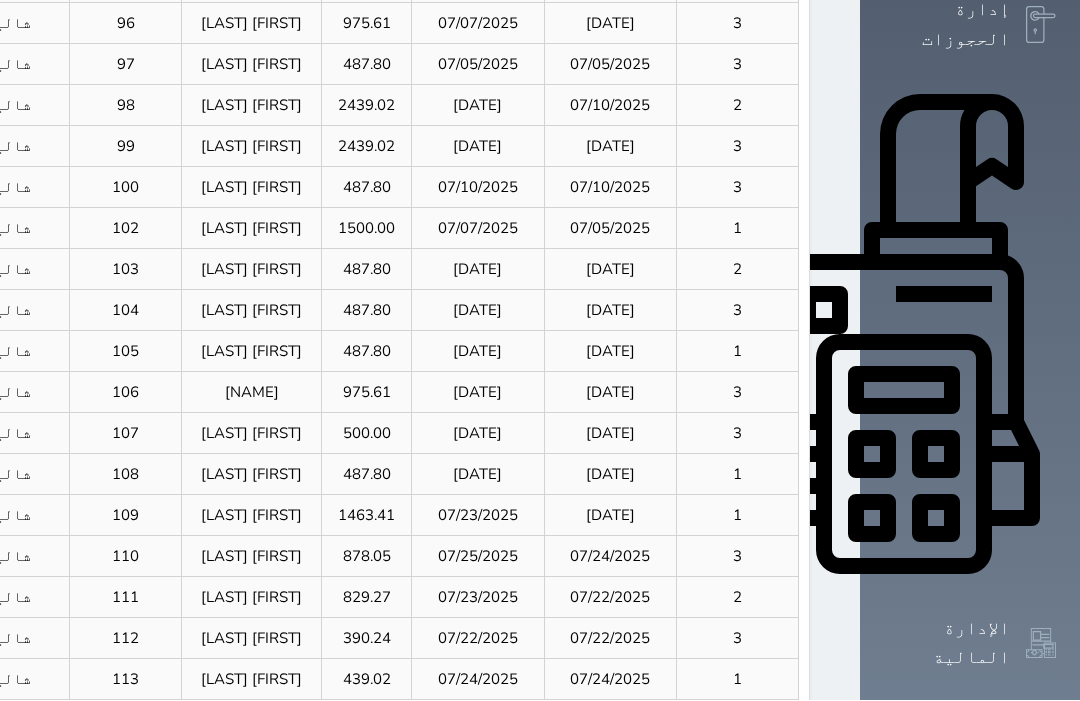 click on "2" at bounding box center (317, 773) 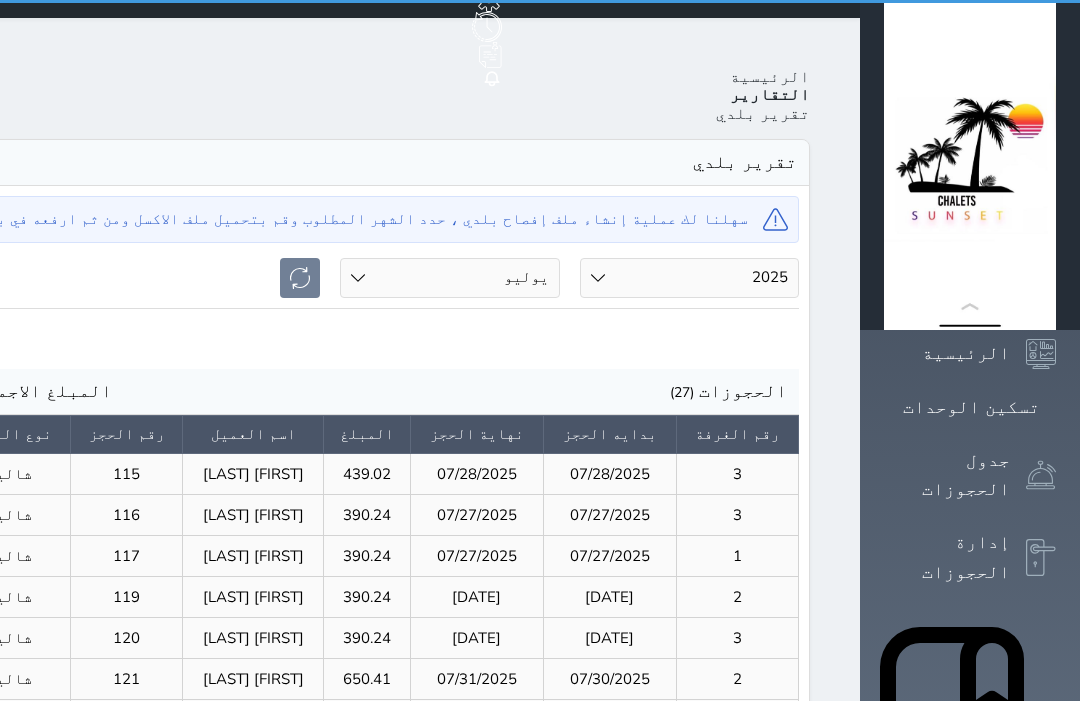 scroll, scrollTop: 0, scrollLeft: 0, axis: both 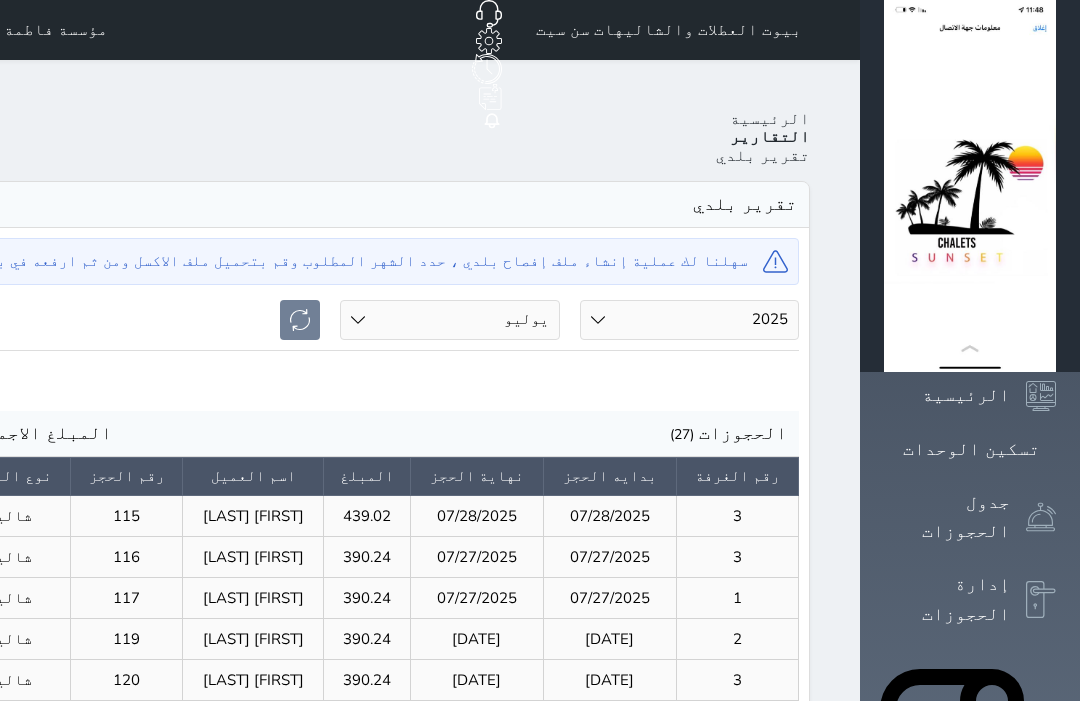click on "1" at bounding box center [352, 814] 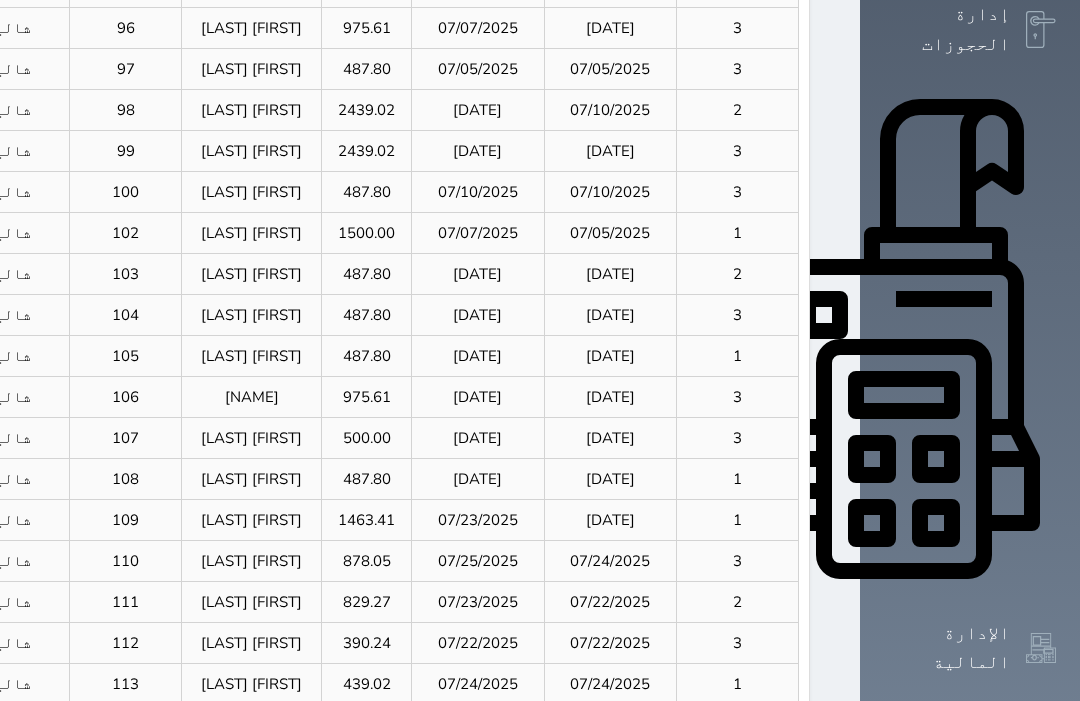 scroll, scrollTop: 574, scrollLeft: 0, axis: vertical 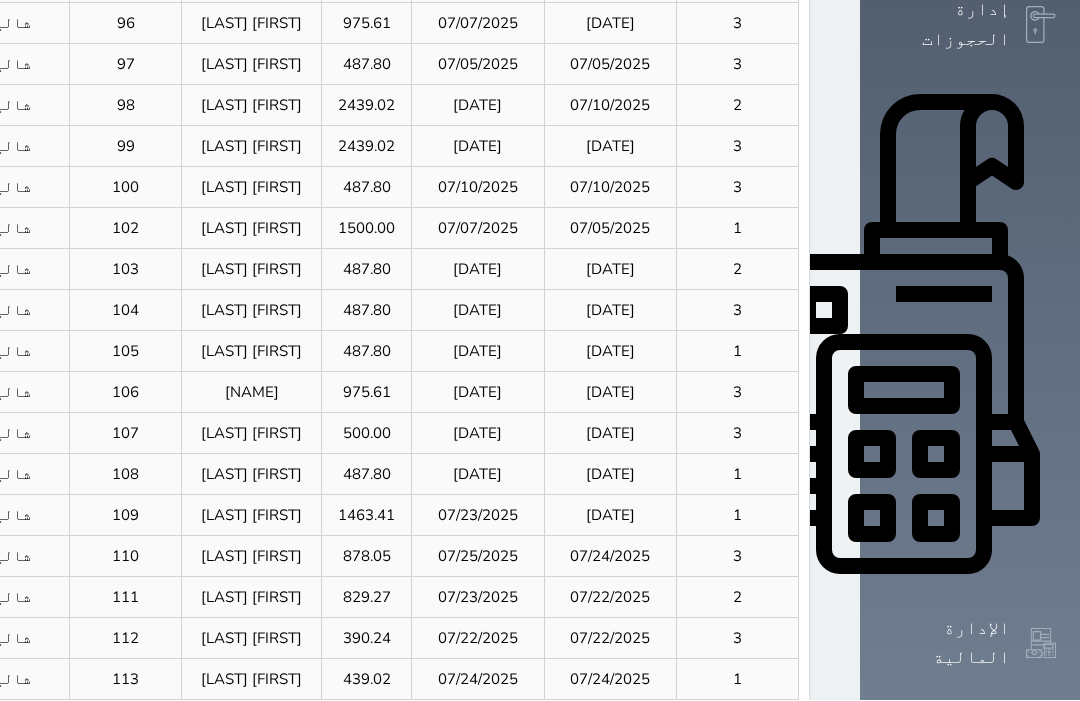 click on "2" at bounding box center [317, 773] 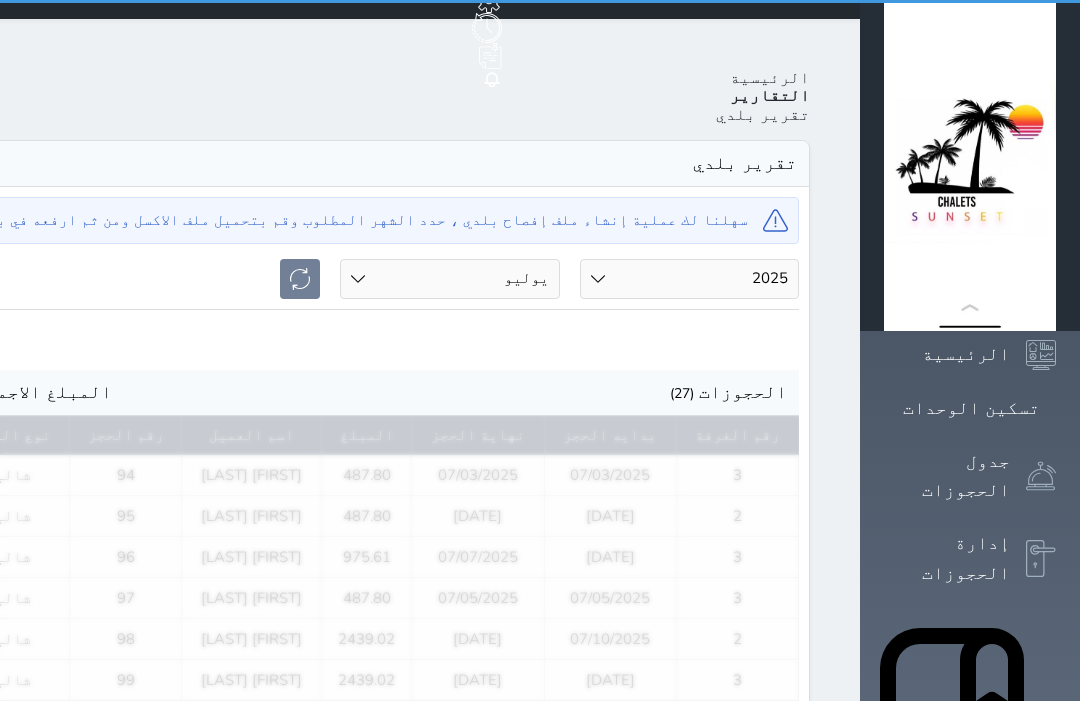 scroll, scrollTop: 0, scrollLeft: 0, axis: both 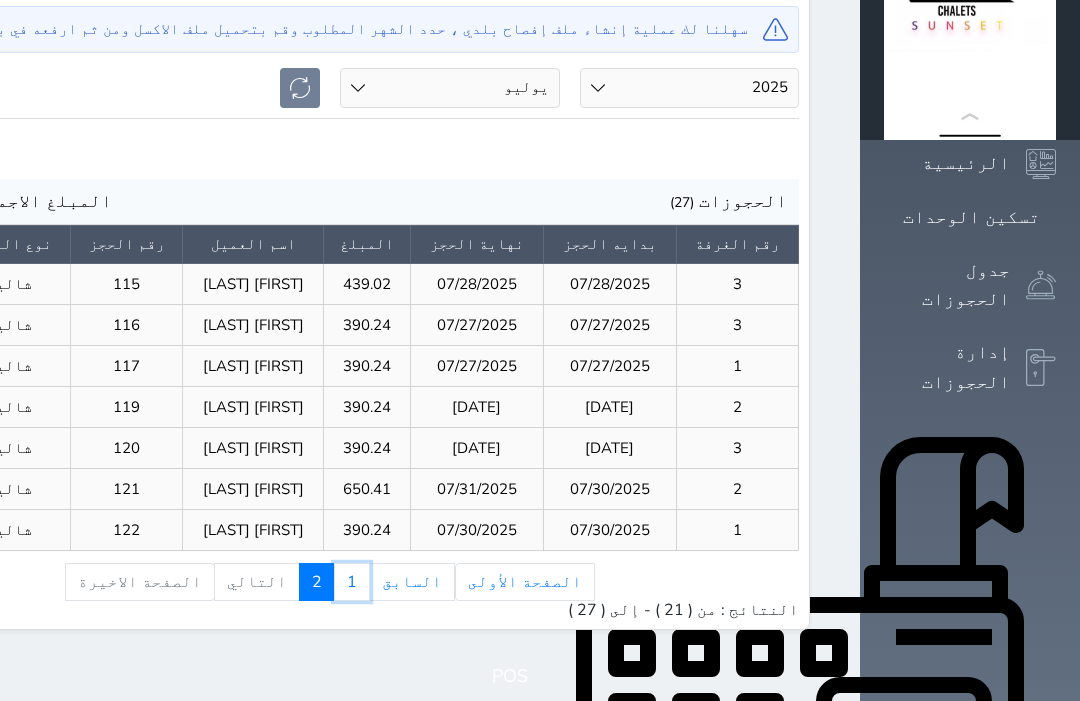 click on "1" at bounding box center [352, 582] 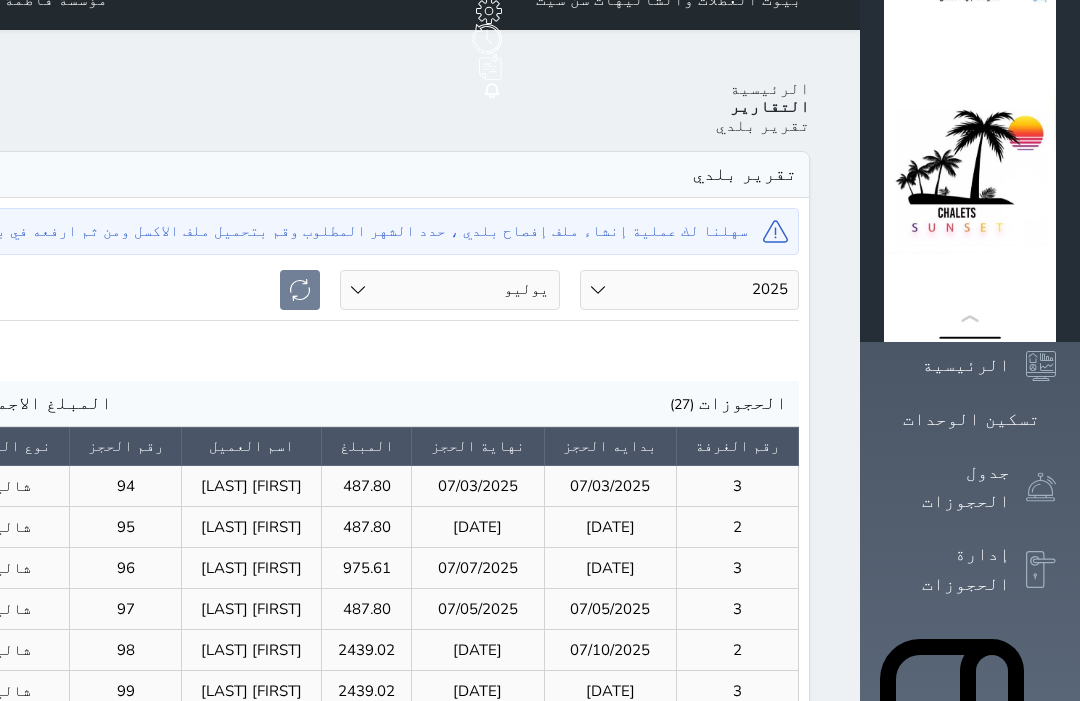 scroll, scrollTop: 31, scrollLeft: 0, axis: vertical 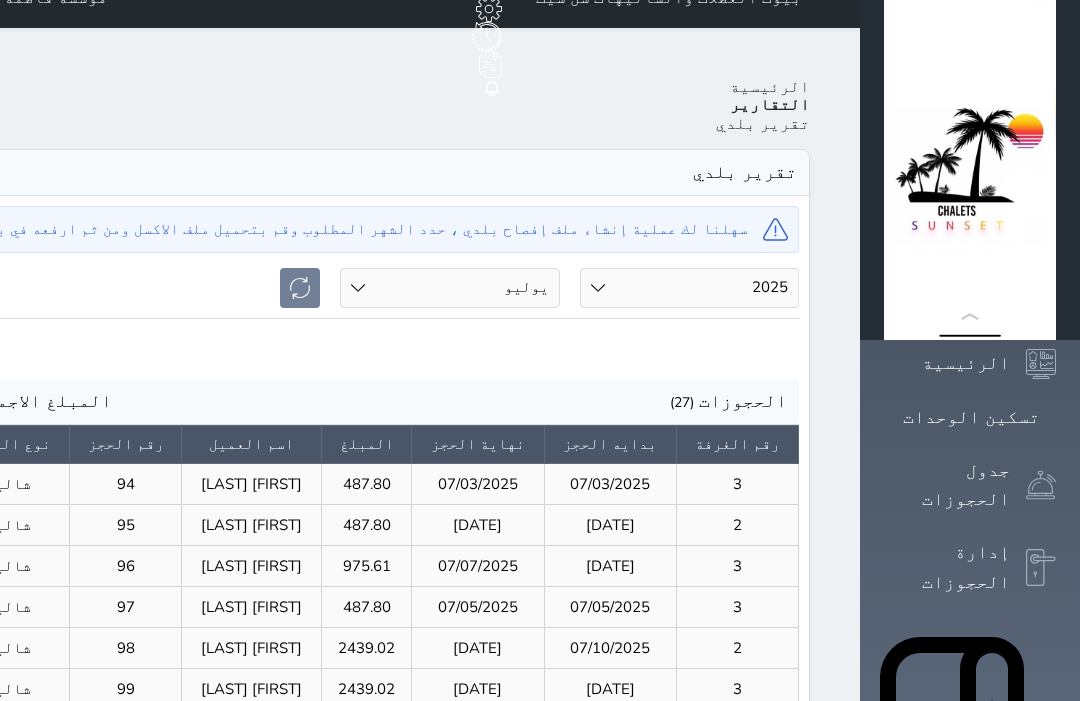 click at bounding box center (-84, 355) 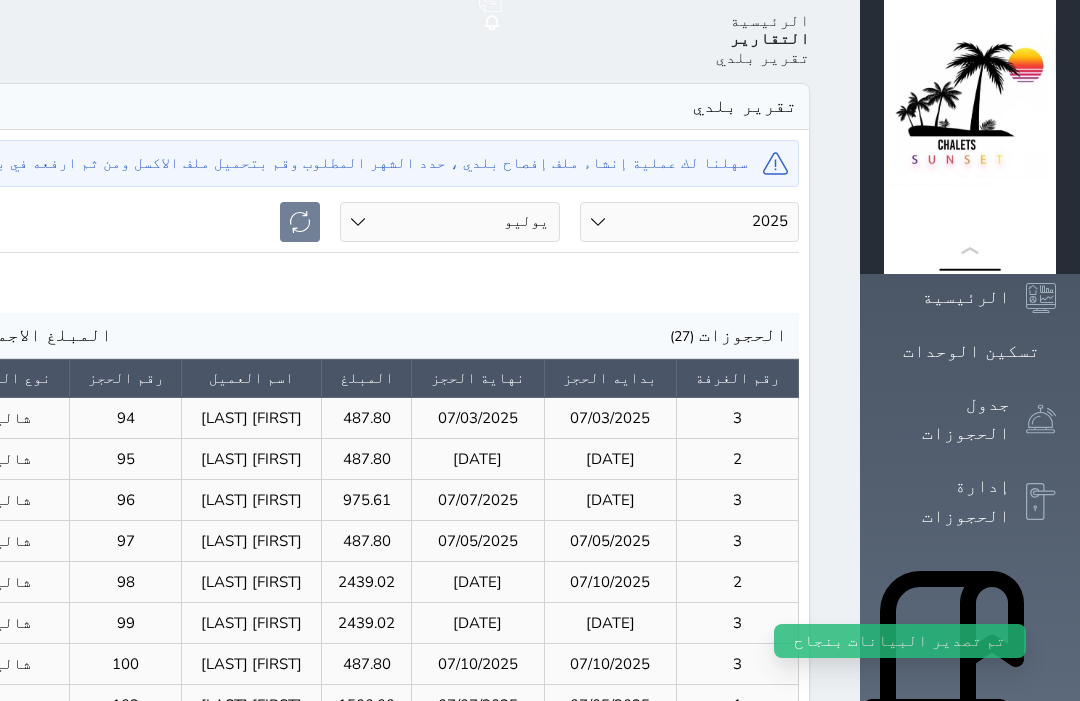 scroll, scrollTop: 99, scrollLeft: 0, axis: vertical 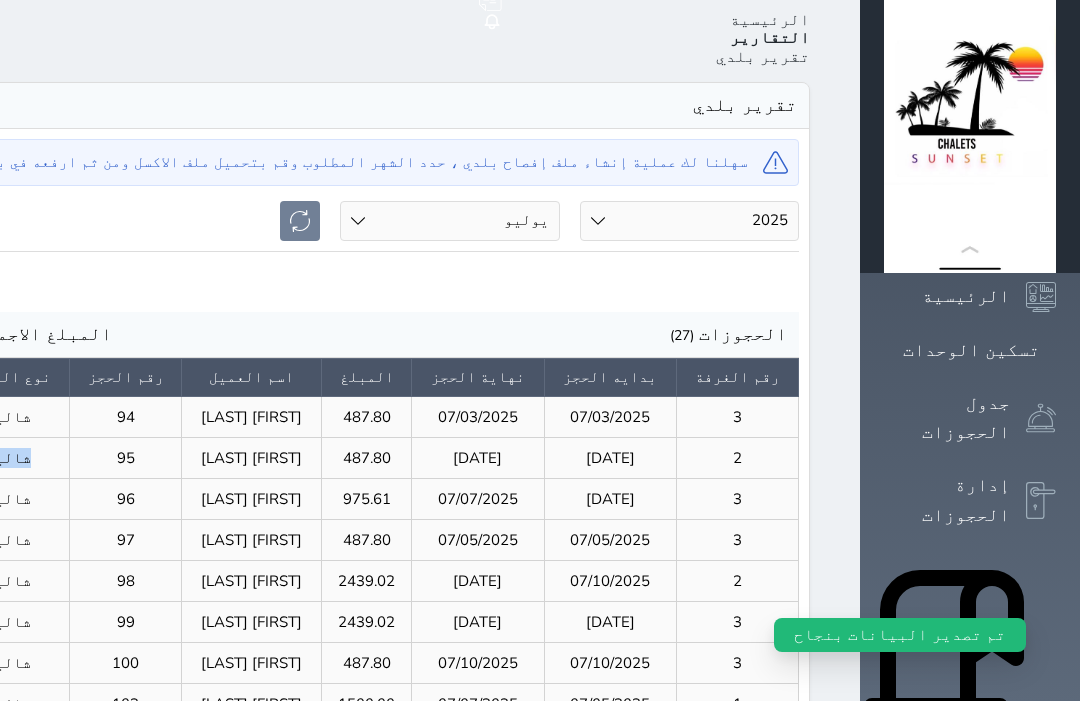click on "-" at bounding box center (-95, 457) 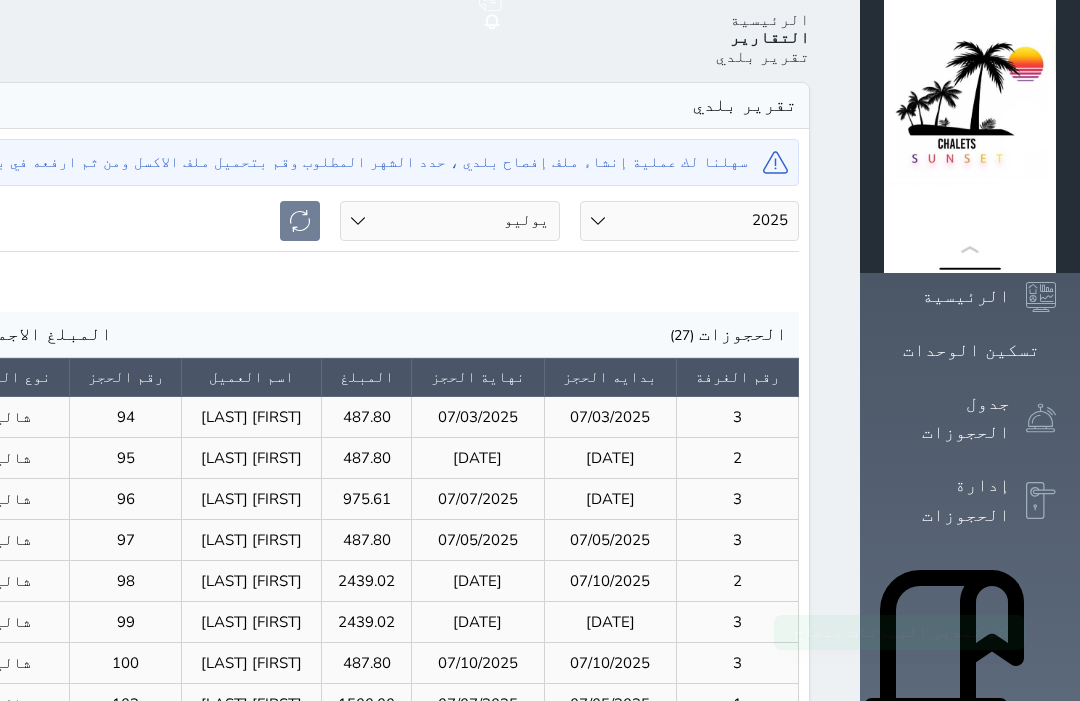 click at bounding box center [-124, 287] 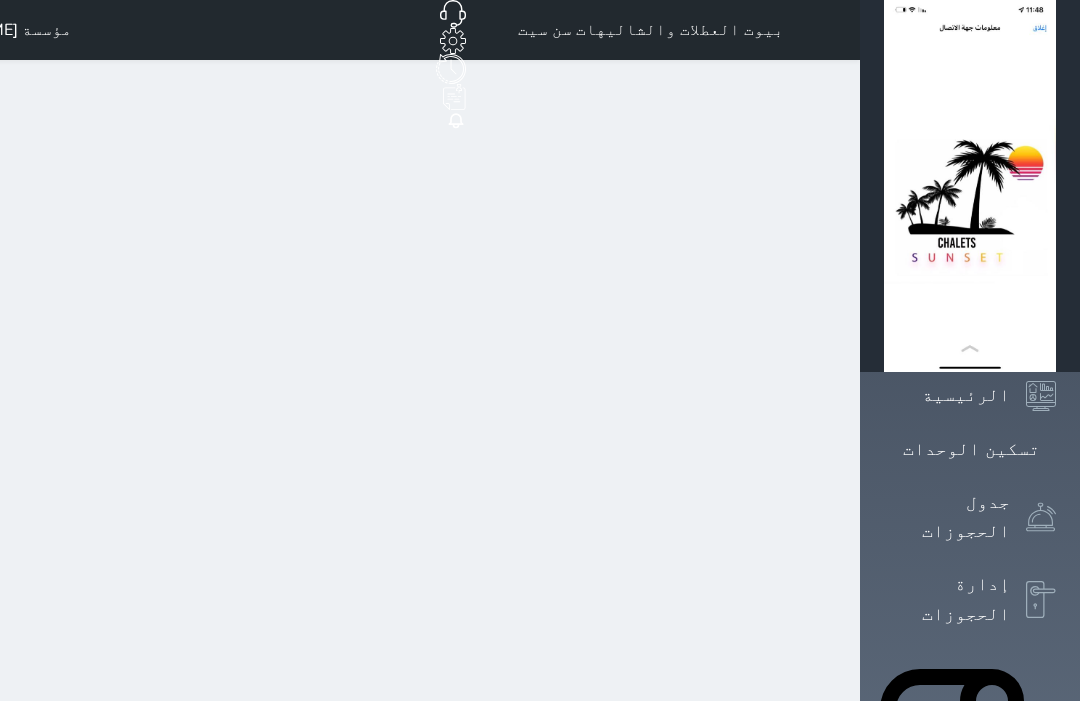 scroll, scrollTop: 0, scrollLeft: 0, axis: both 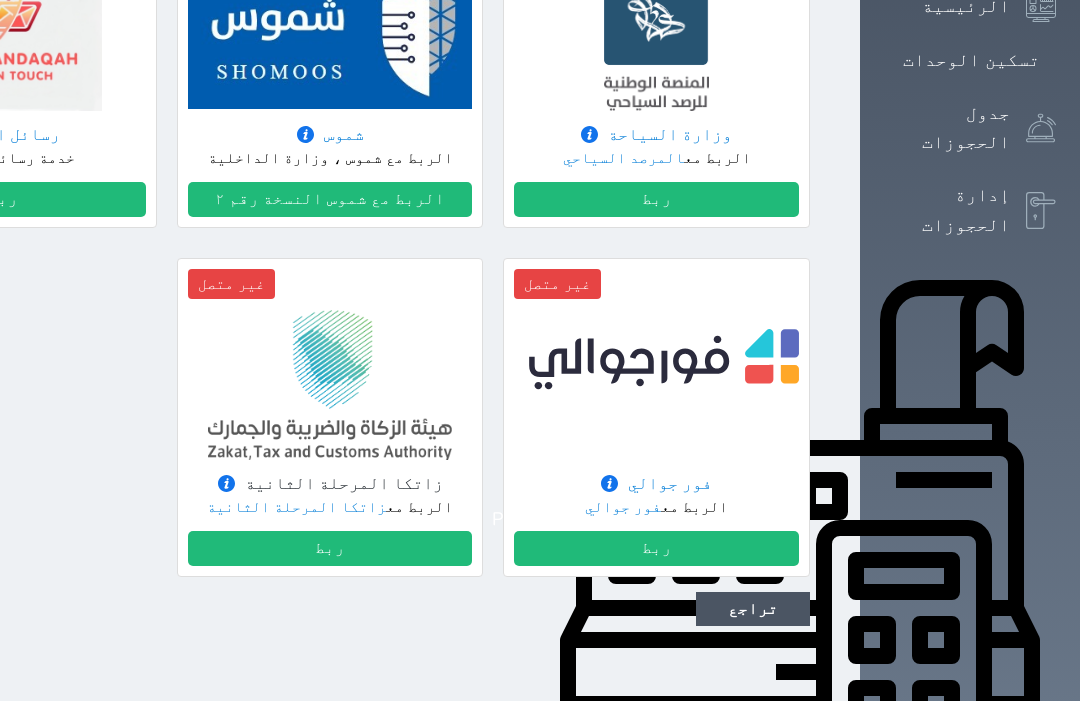 click 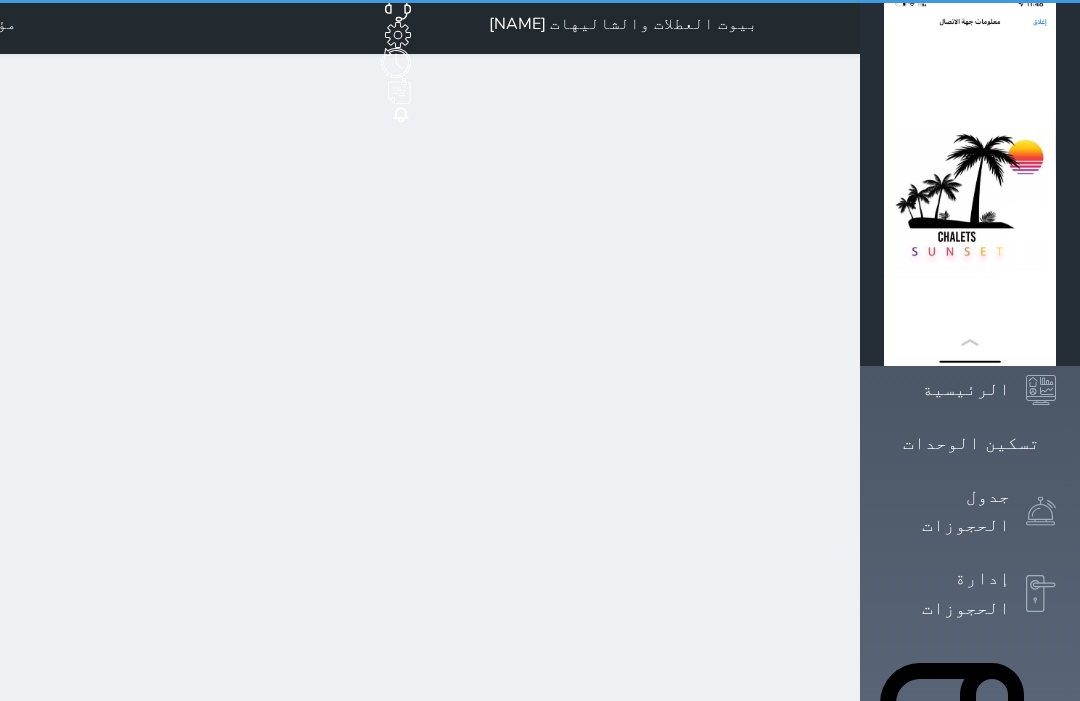 scroll, scrollTop: 0, scrollLeft: 0, axis: both 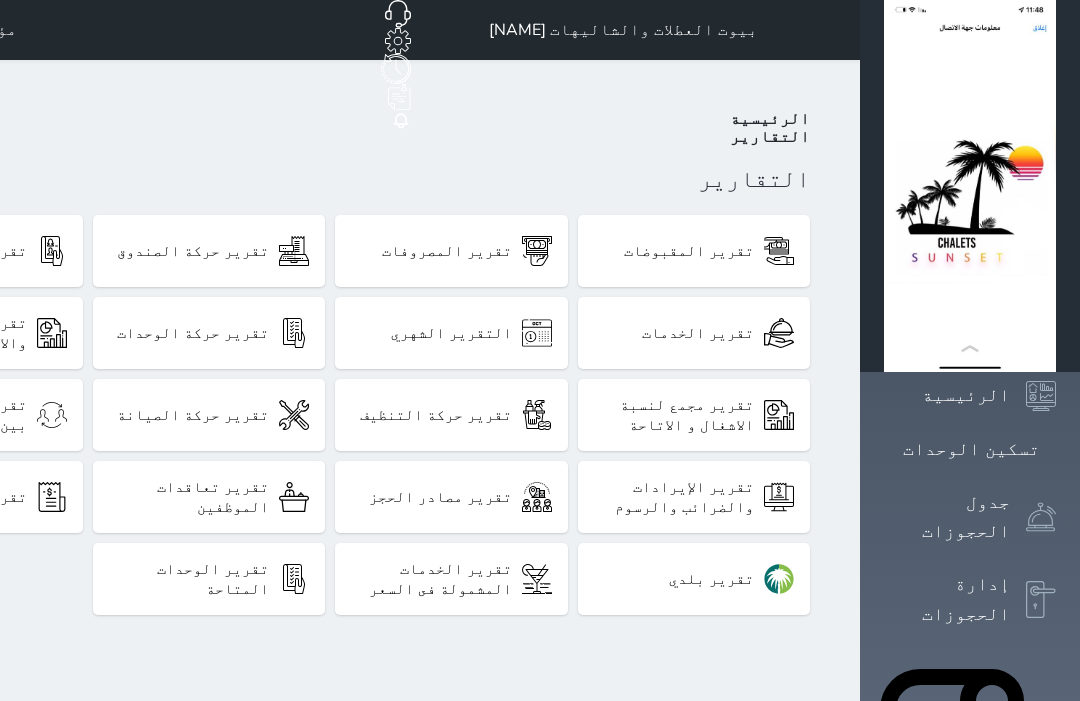 click on "تقرير بلدي" at bounding box center [711, 579] 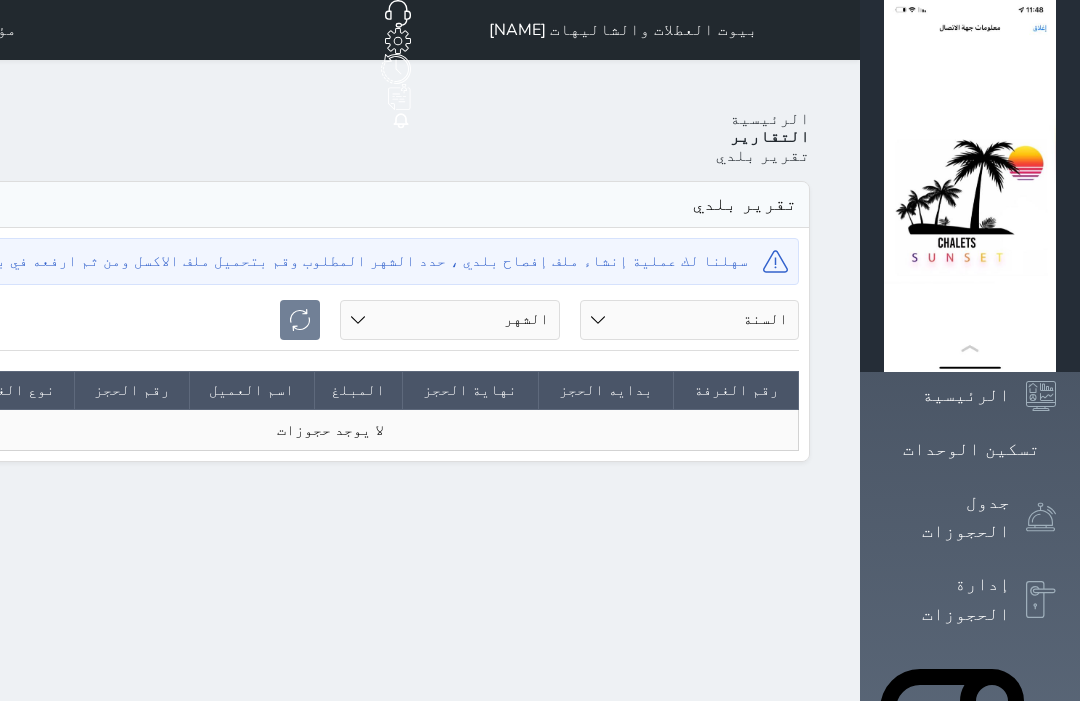 click on "الشهر   يناير فبراير مارس أبريل مايو يونيو يوليو أغسطس سبتمبر أكتوبر نوفمبر ديسمبر" at bounding box center (450, 320) 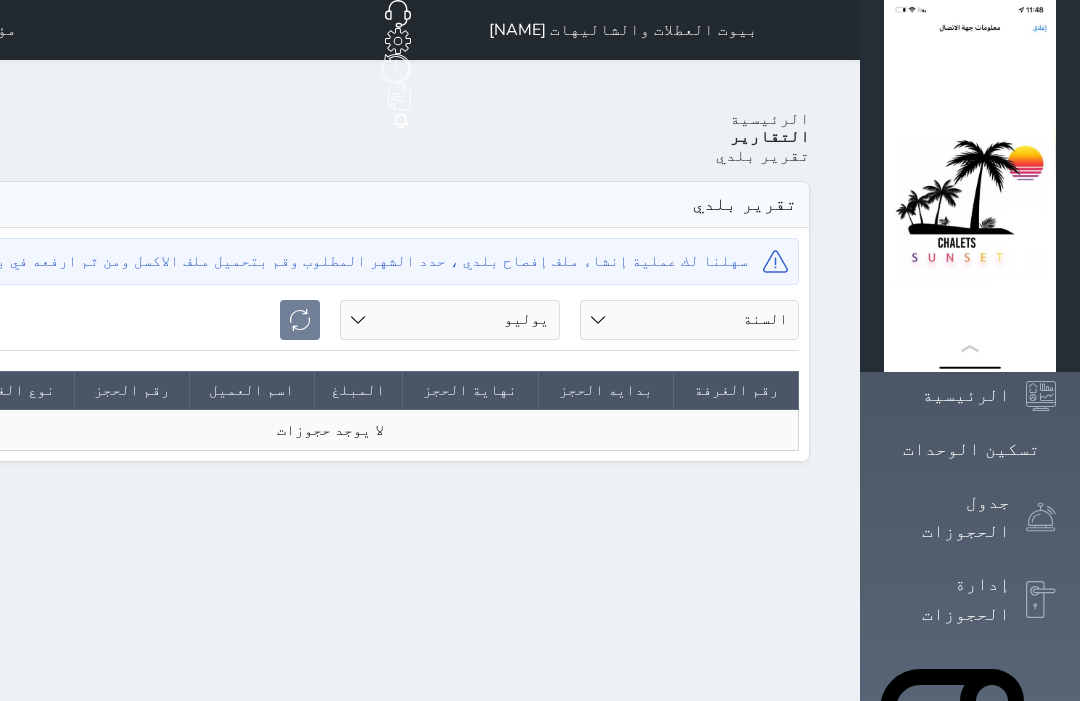 click on "السنة   2020 2021 2022 2023 2024 2025" at bounding box center [690, 320] 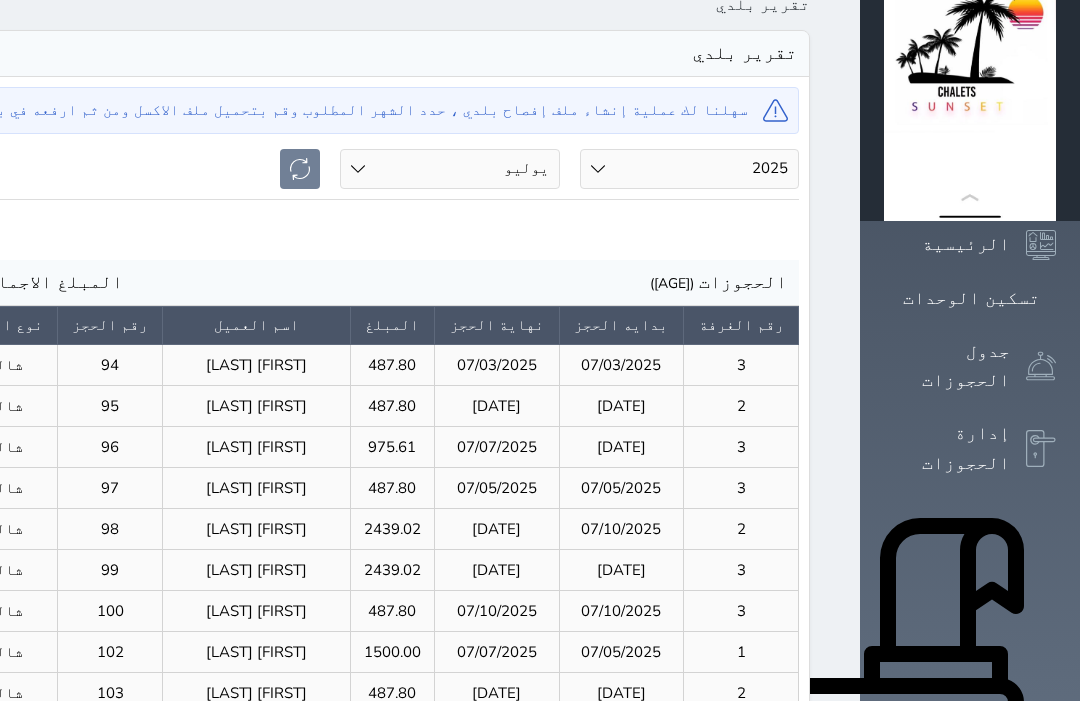 scroll, scrollTop: 149, scrollLeft: 0, axis: vertical 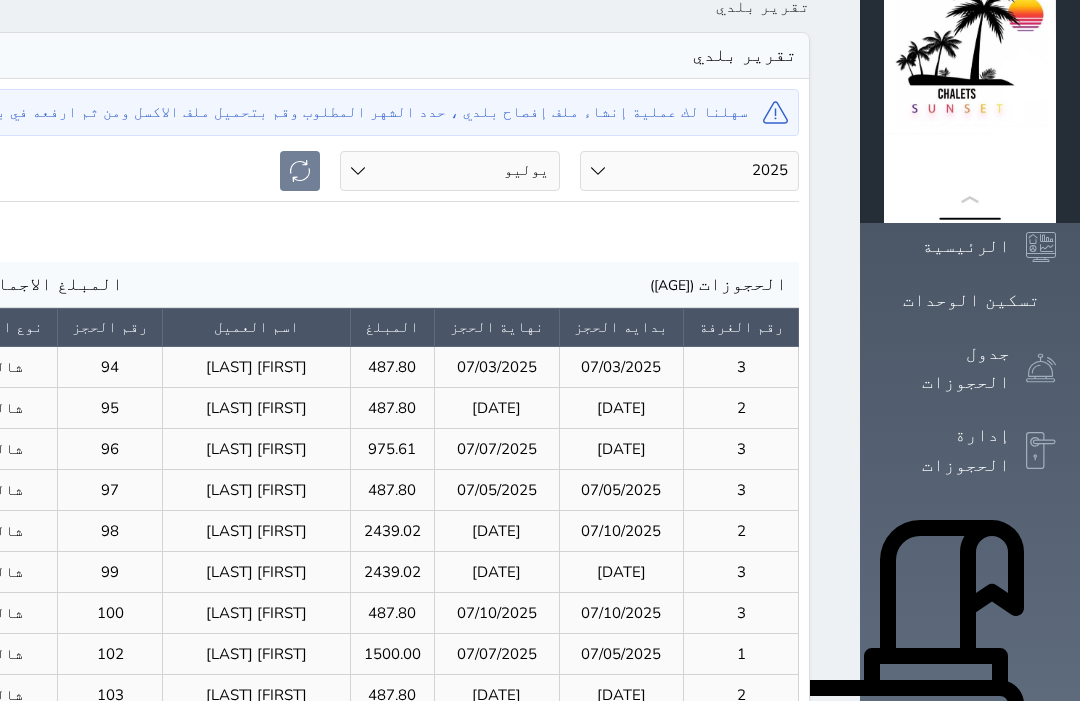 click at bounding box center (-84, 237) 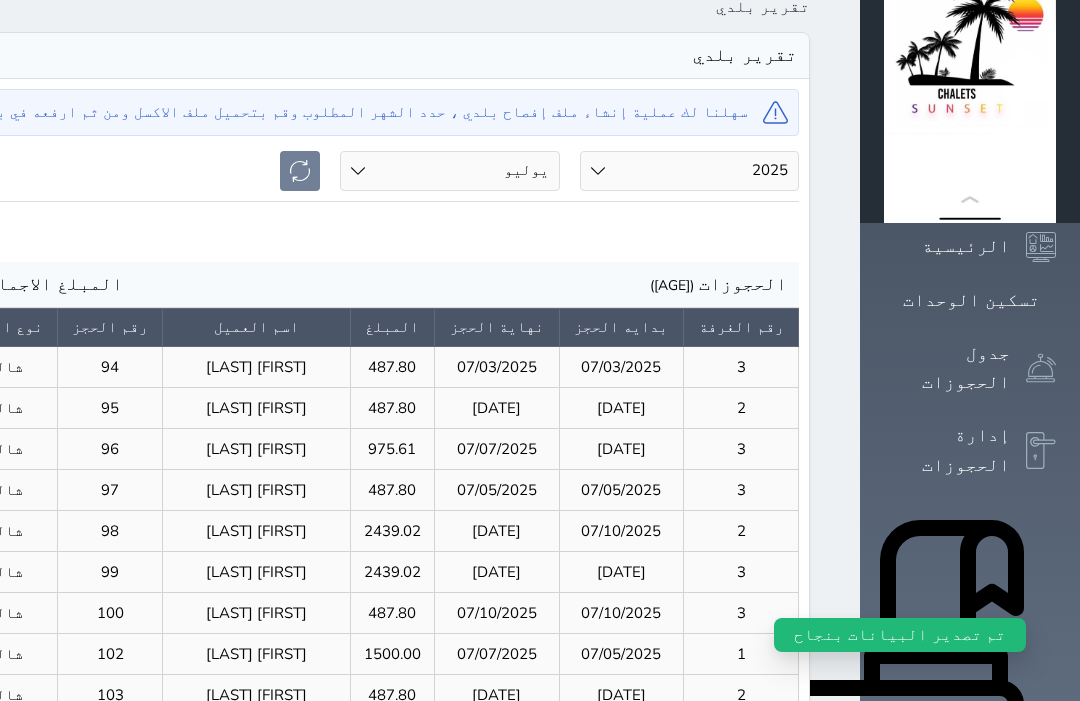 click at bounding box center (-124, 237) 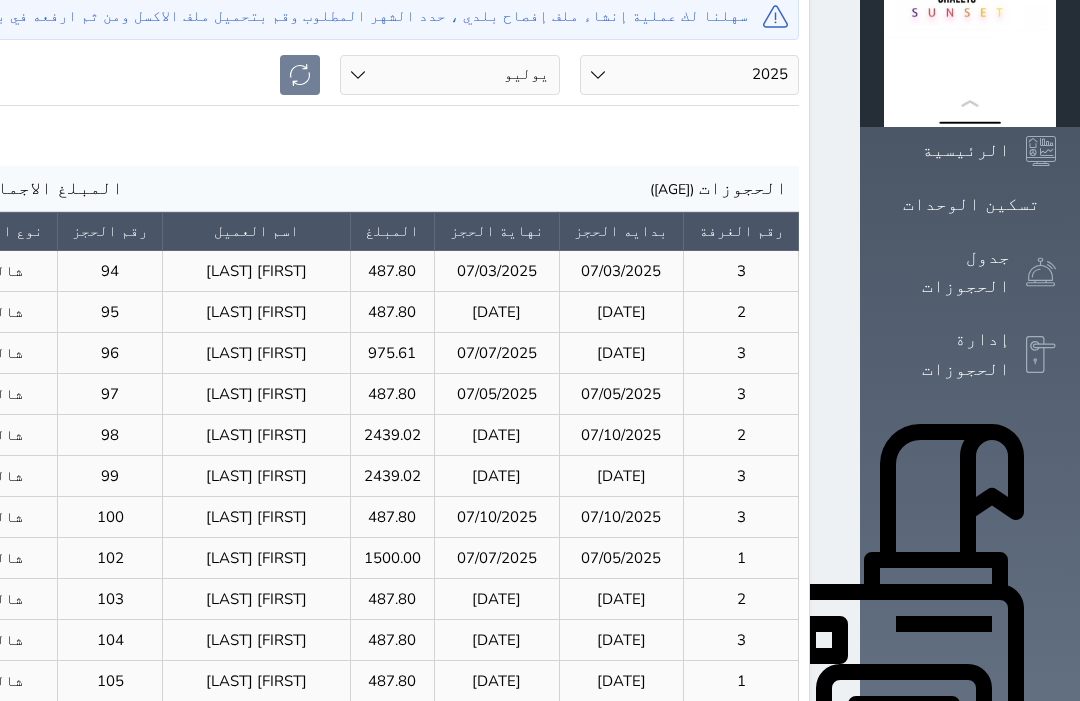 scroll, scrollTop: 244, scrollLeft: 0, axis: vertical 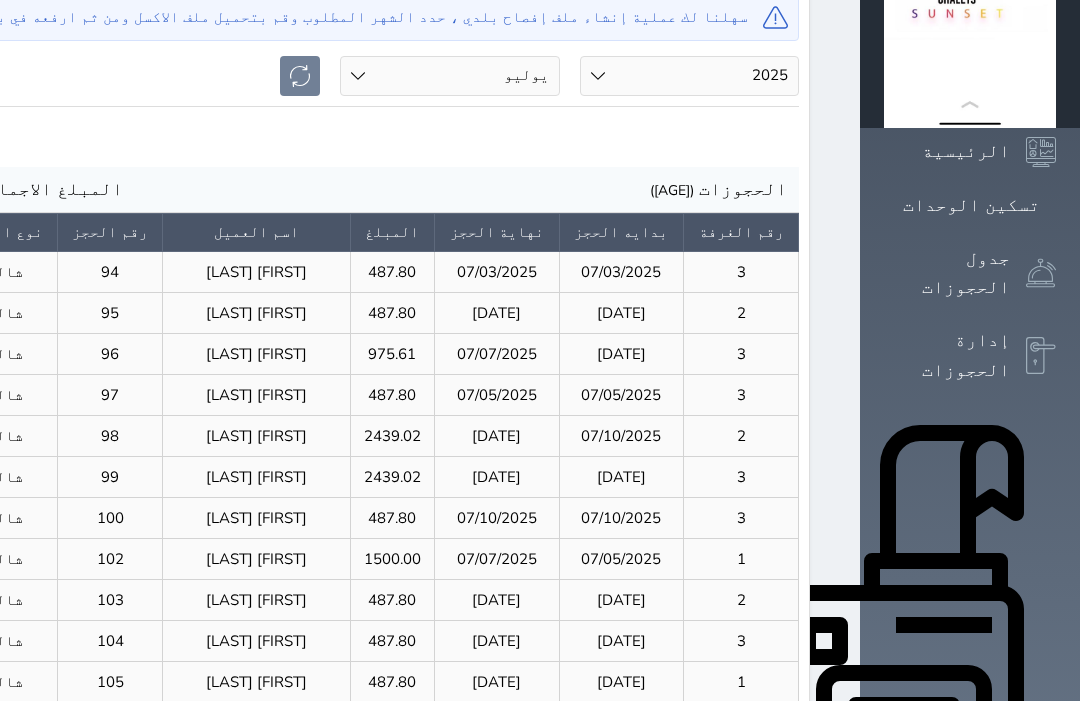 click at bounding box center [-84, 142] 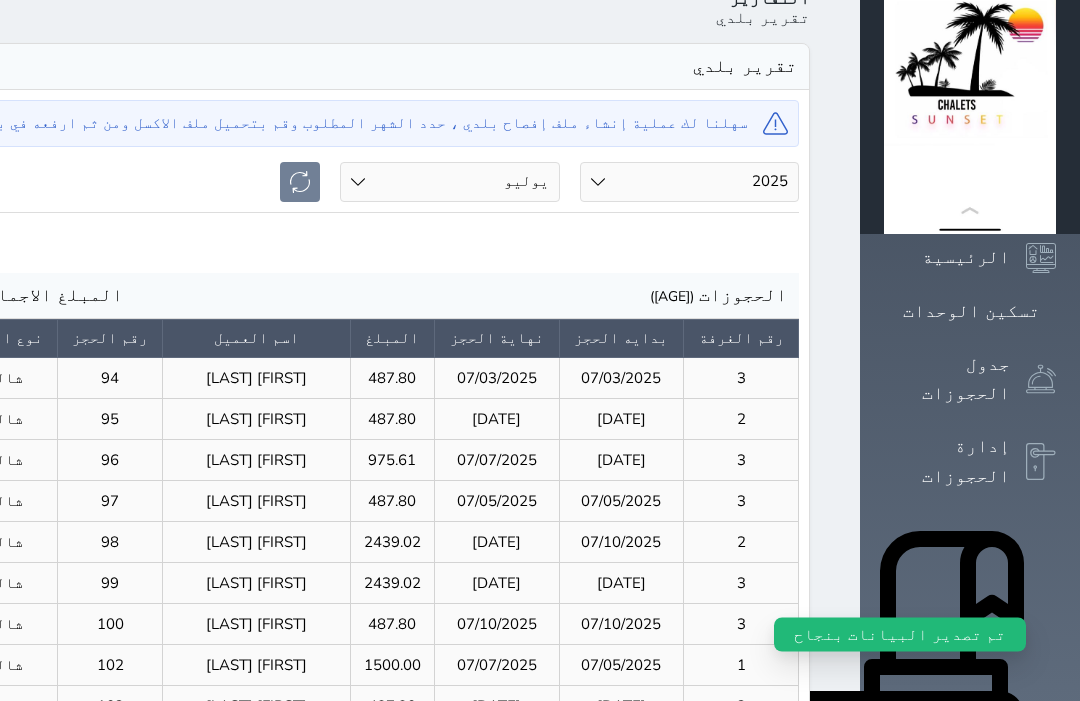 scroll, scrollTop: 136, scrollLeft: 0, axis: vertical 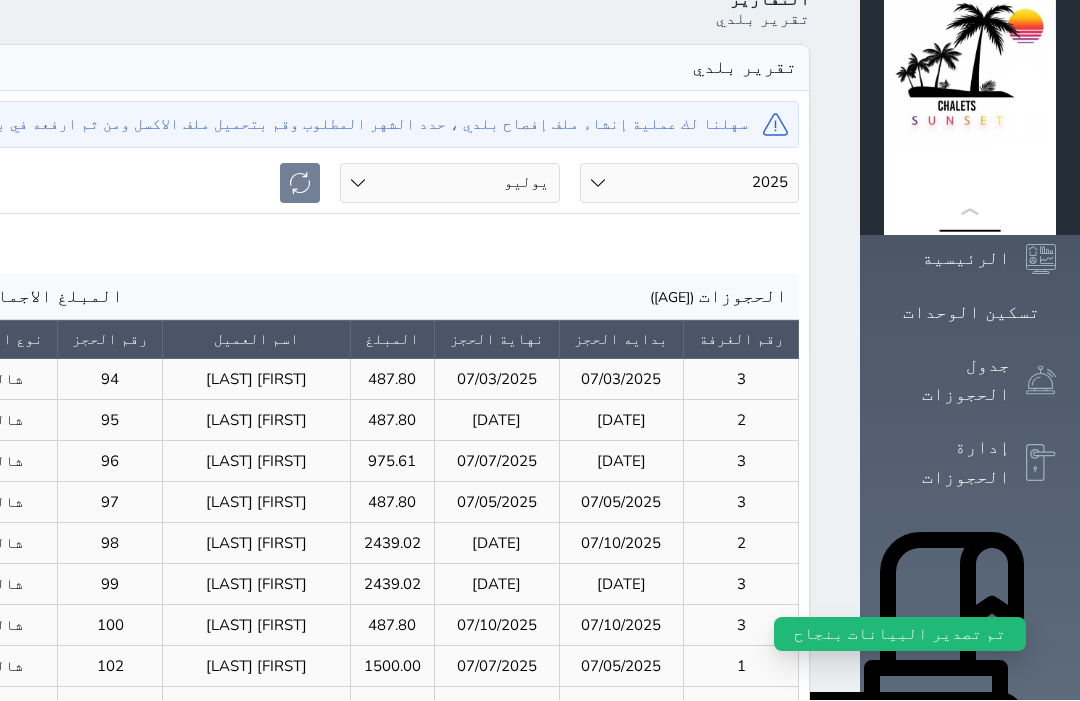 click at bounding box center [-124, 250] 